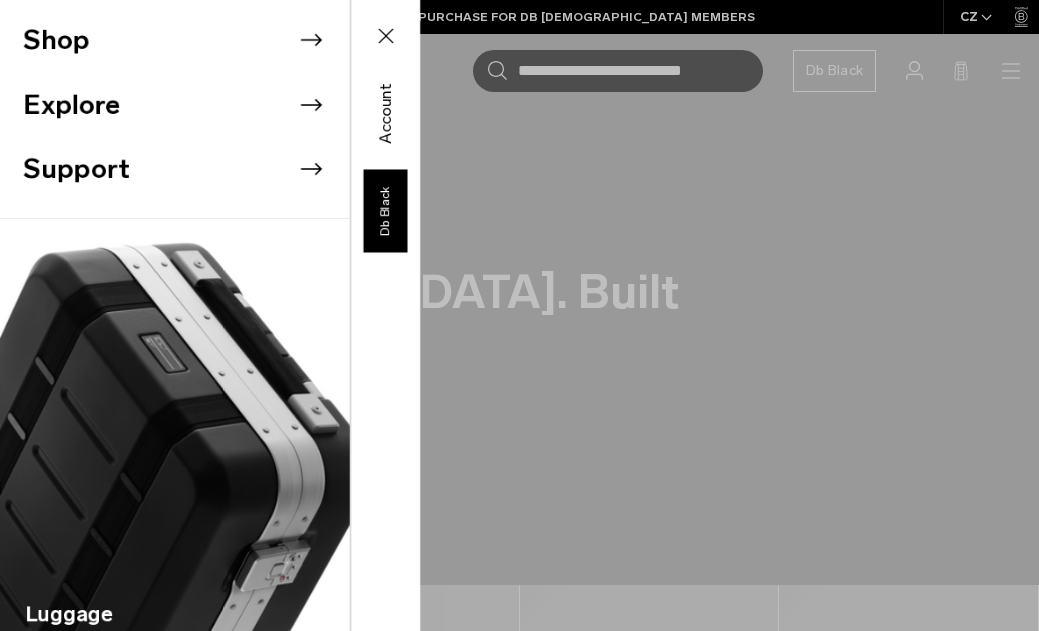 click 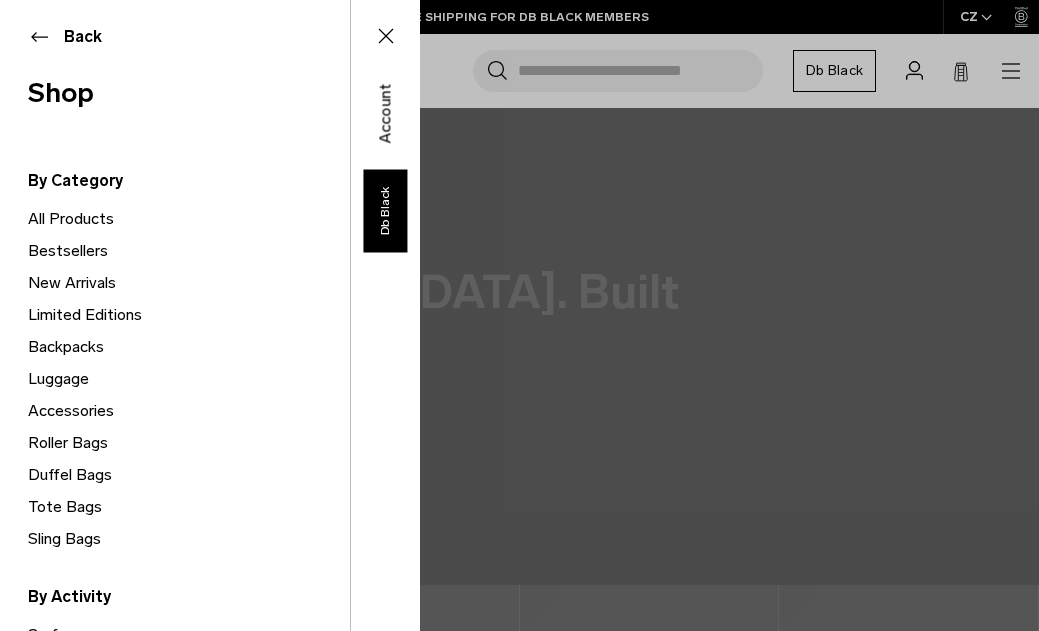 scroll, scrollTop: 0, scrollLeft: 0, axis: both 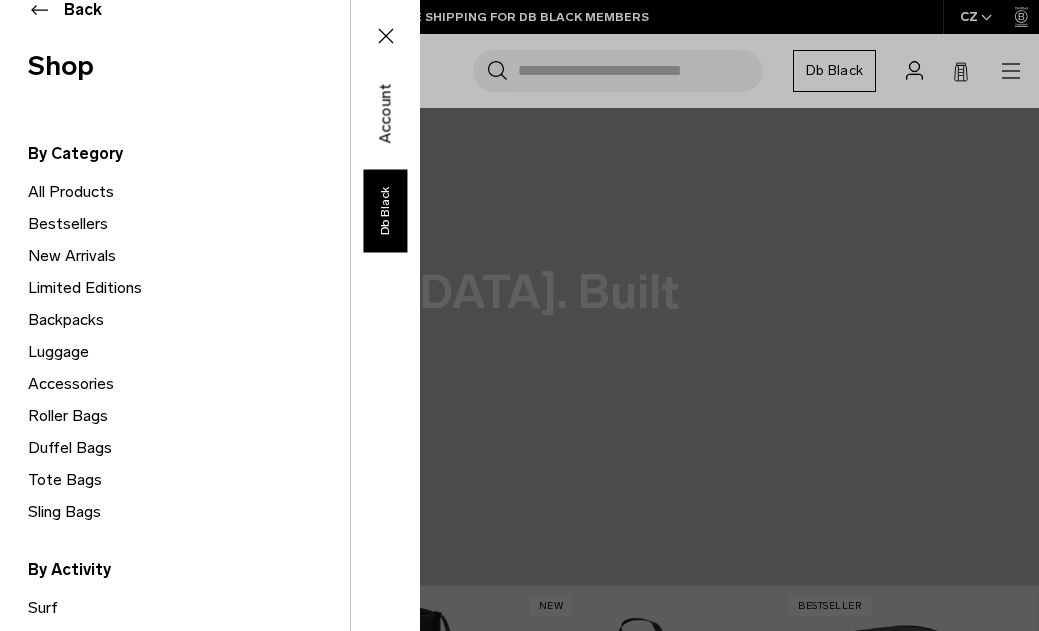 click on "Backpacks" at bounding box center [189, 320] 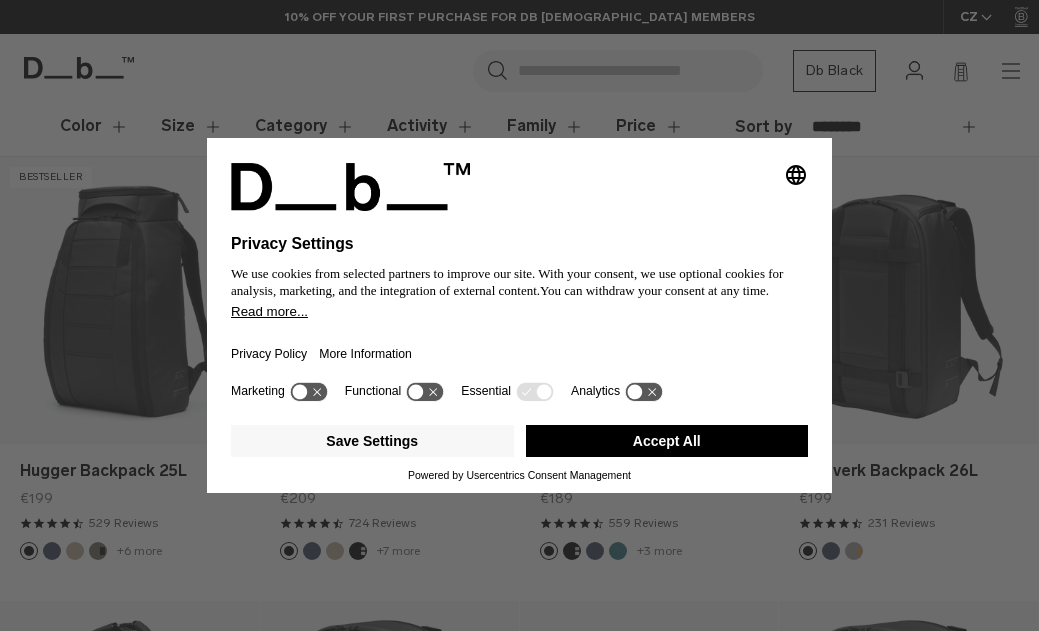 scroll, scrollTop: 289, scrollLeft: 0, axis: vertical 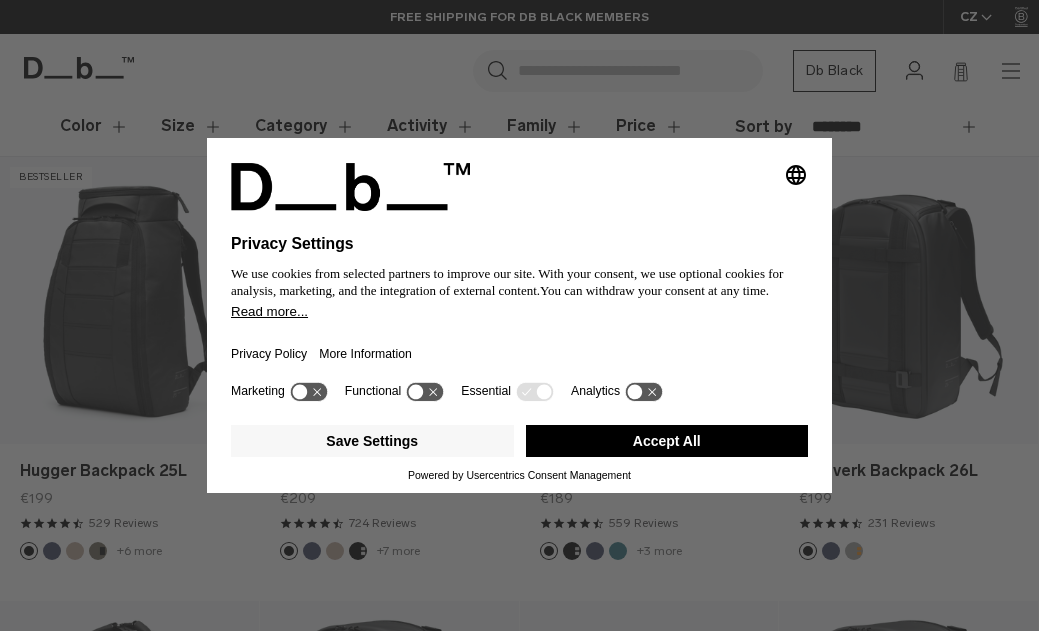 click on "Accept All" at bounding box center [667, 441] 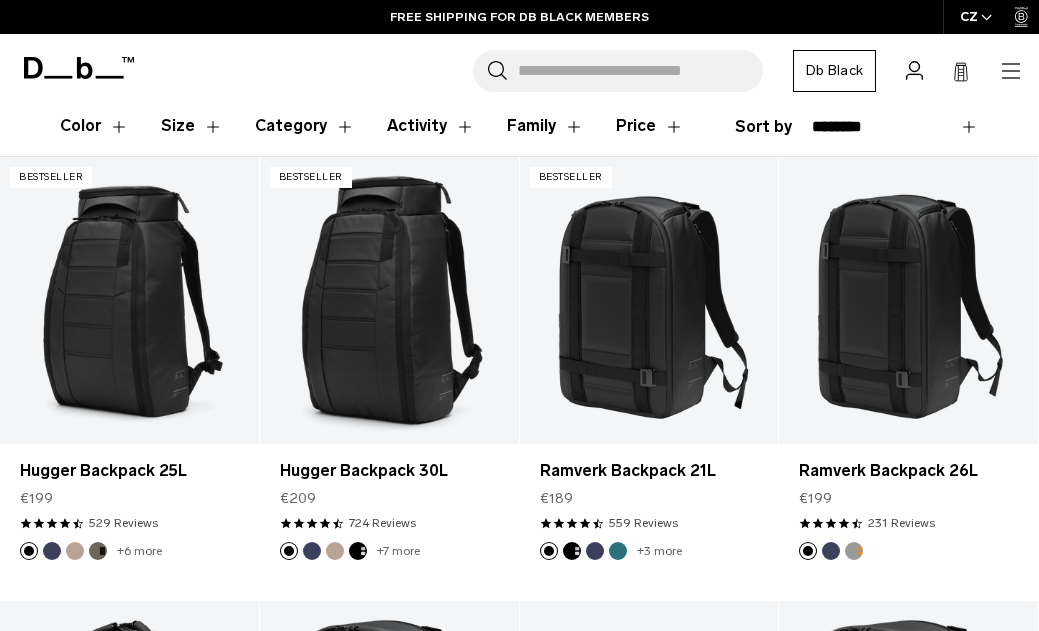 scroll, scrollTop: 0, scrollLeft: 0, axis: both 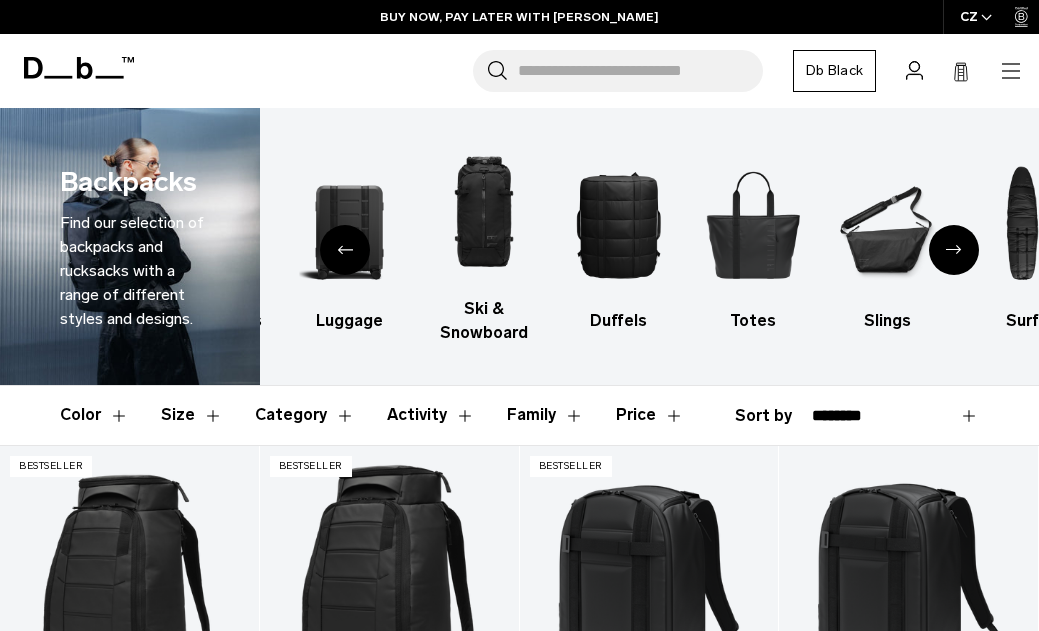 click on "Size" at bounding box center (192, 415) 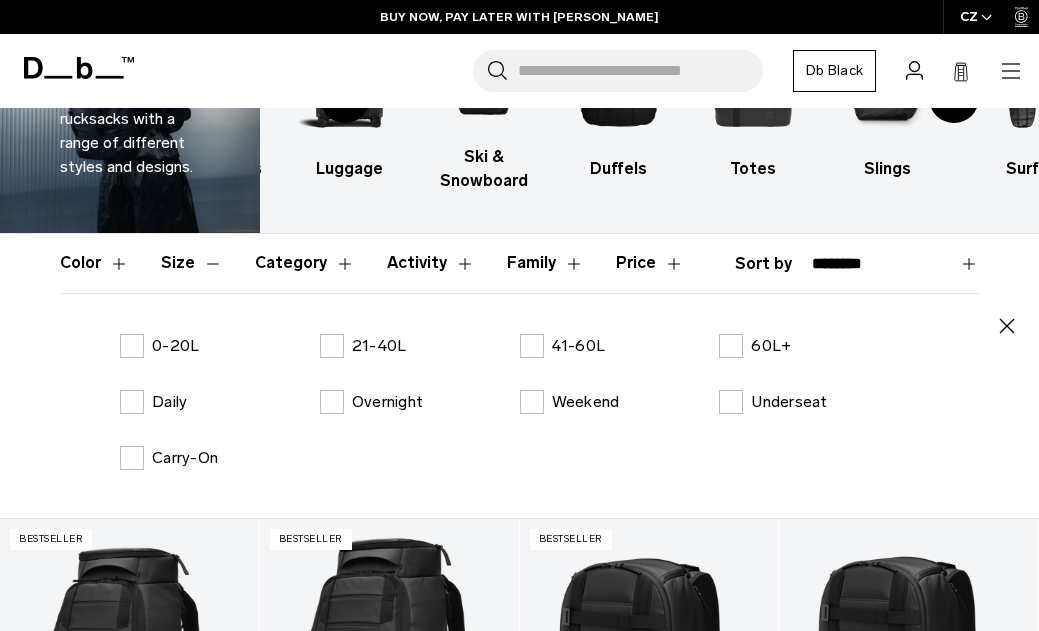 scroll, scrollTop: 159, scrollLeft: 0, axis: vertical 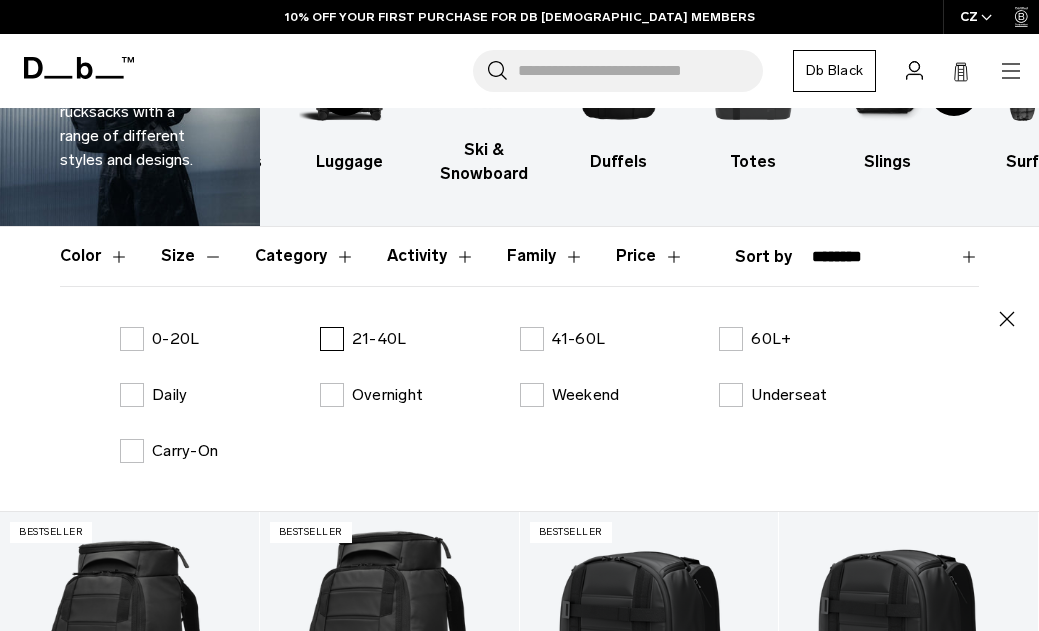 click on "21-40L" at bounding box center [363, 339] 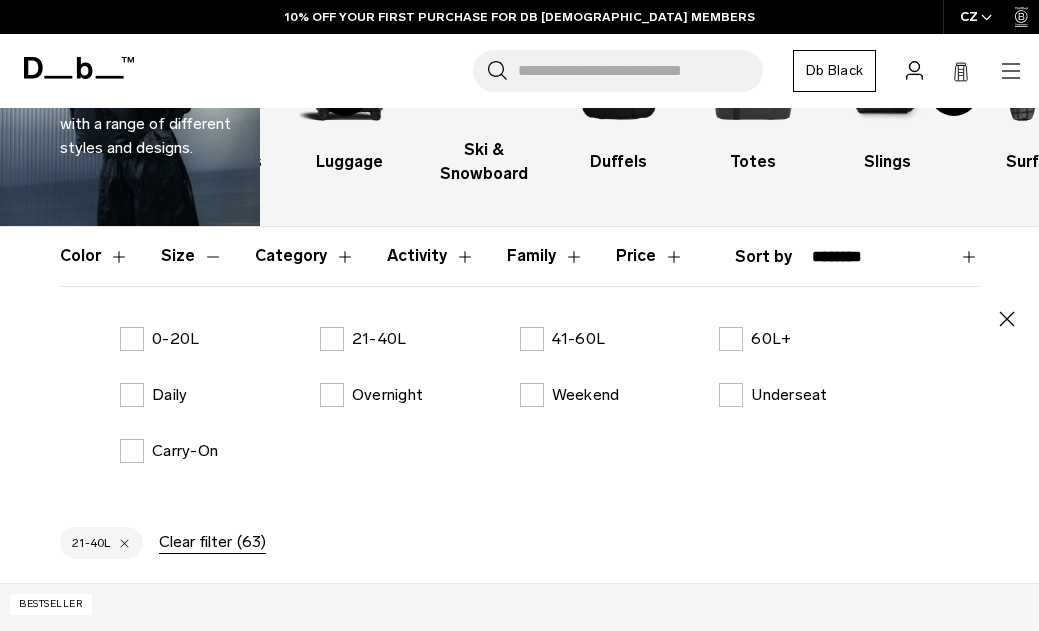 click on "Find our selection of backpacks and rucksacks with a range of different styles and designs." at bounding box center [148, 112] 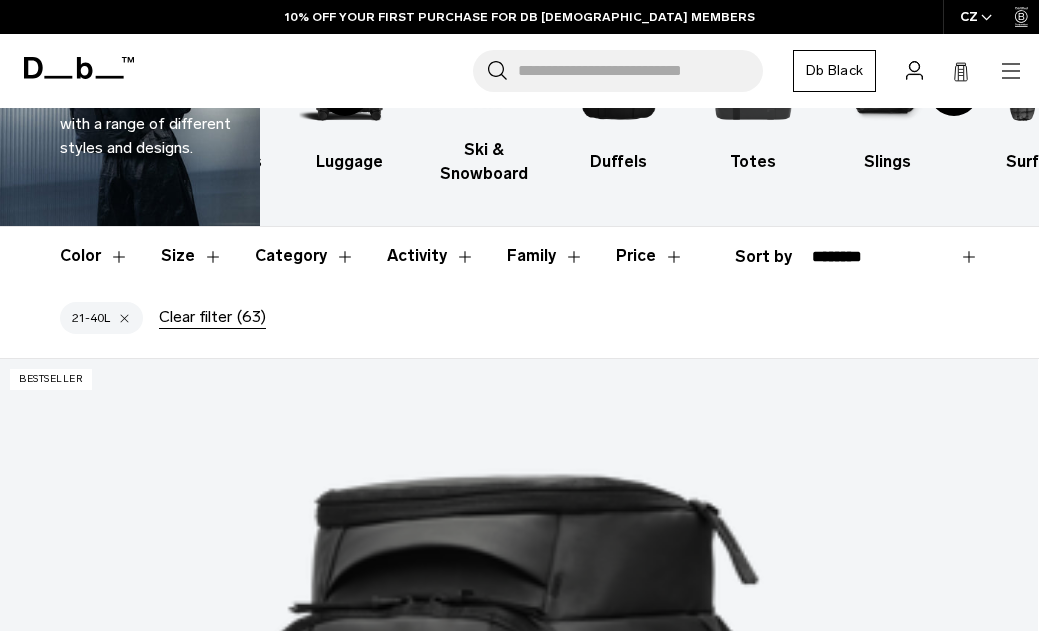 click on "Find our selection of backpacks and rucksacks with a range of different styles and designs." at bounding box center [148, 112] 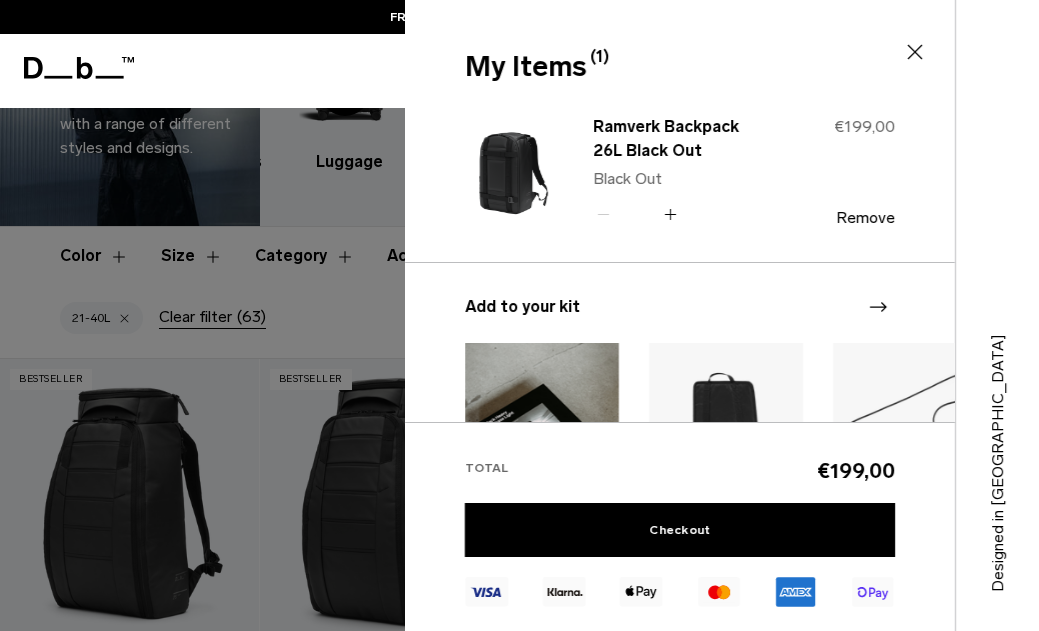 scroll, scrollTop: 927, scrollLeft: 0, axis: vertical 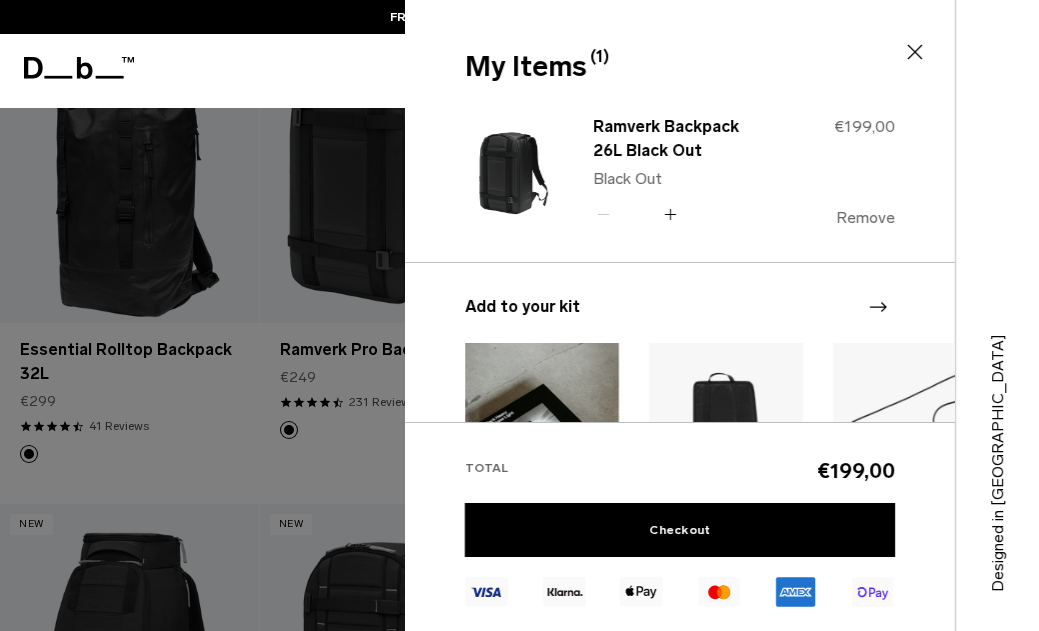 click on "Remove" at bounding box center [865, 218] 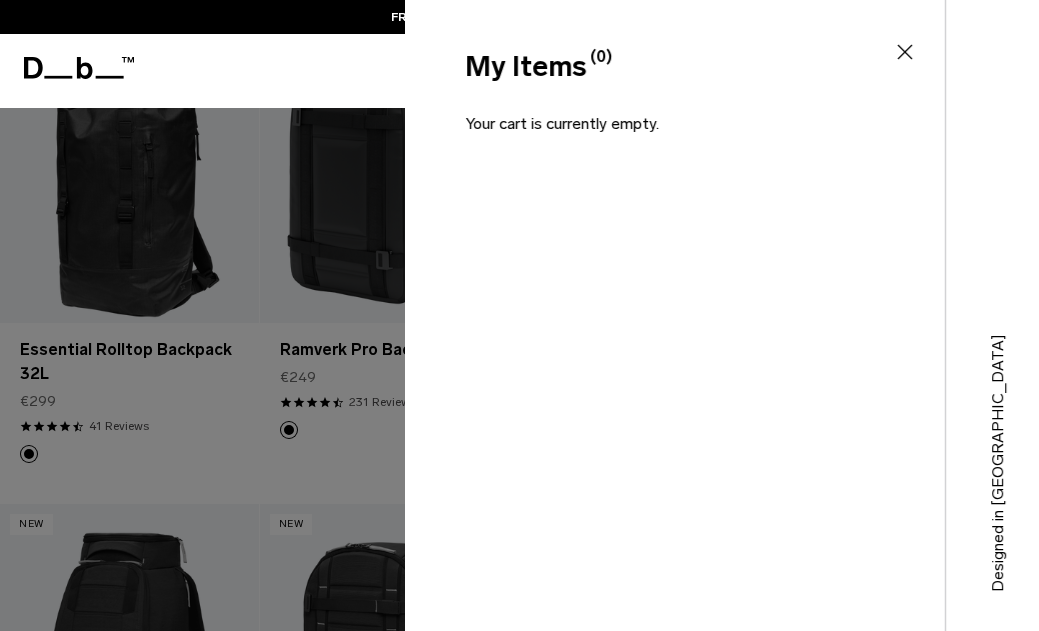 click 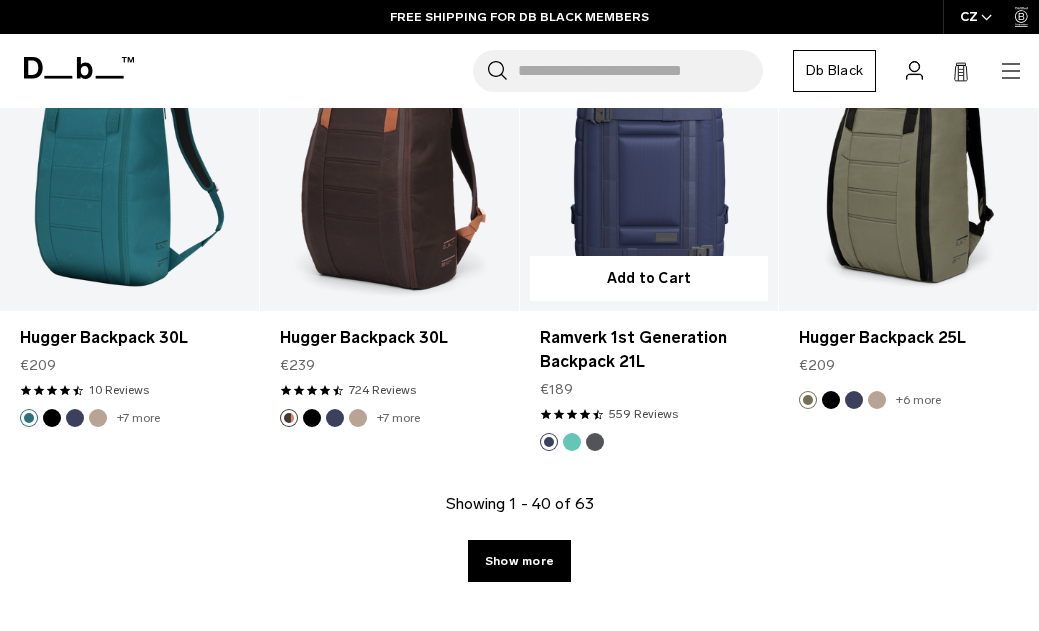 scroll, scrollTop: 4550, scrollLeft: 0, axis: vertical 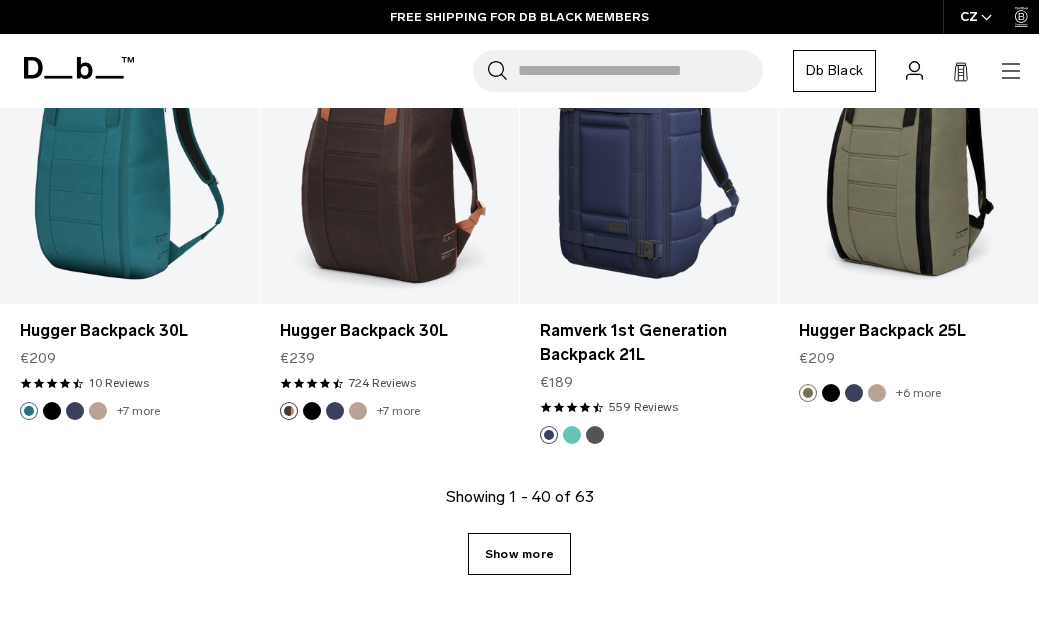 click on "Show more" at bounding box center [519, 554] 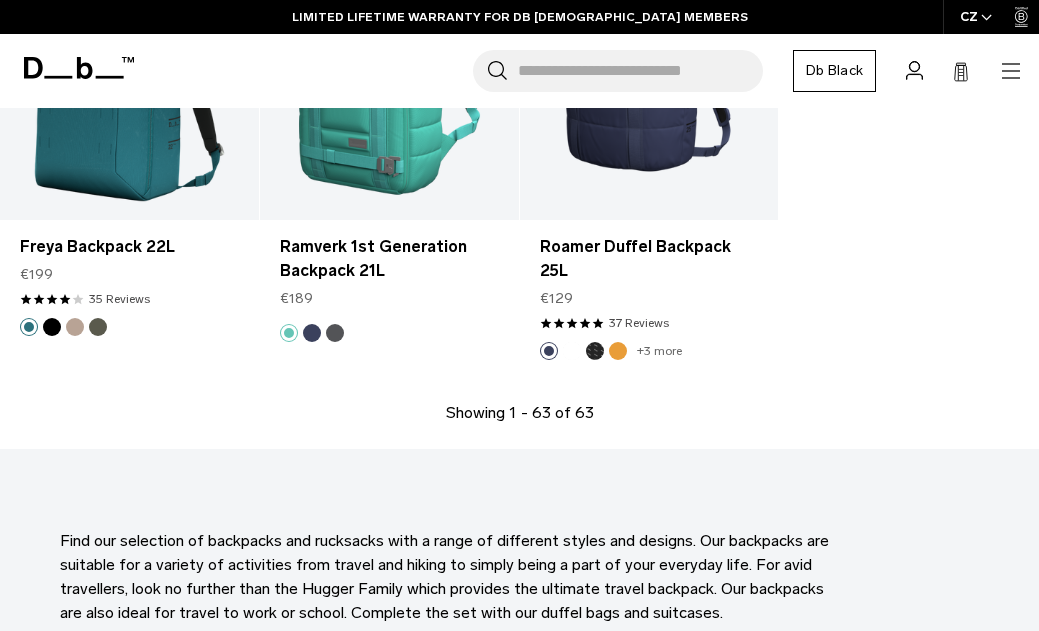 scroll, scrollTop: 7301, scrollLeft: 0, axis: vertical 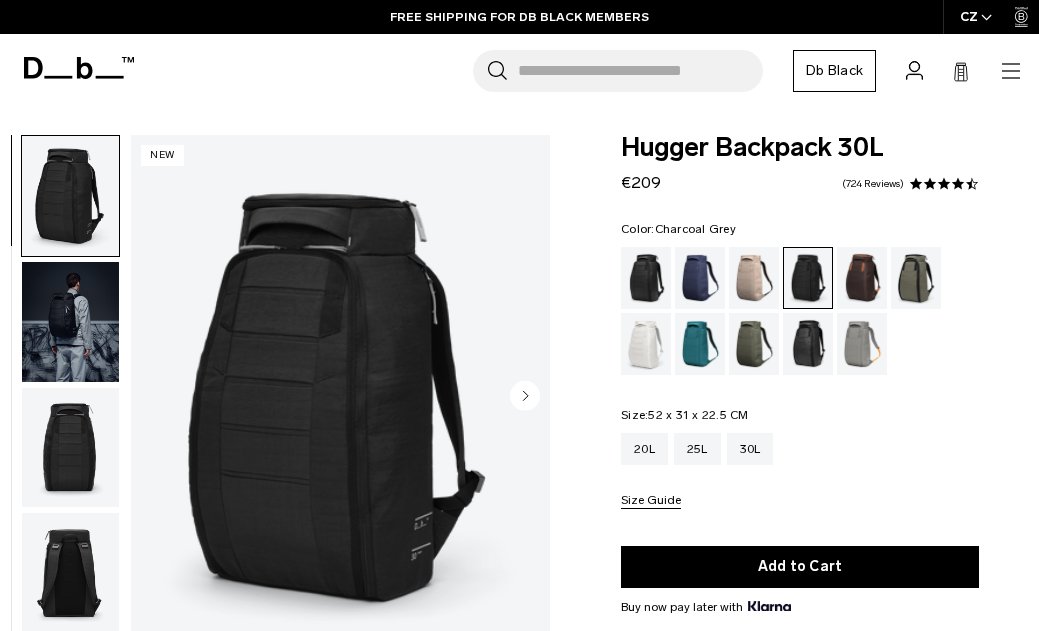 click 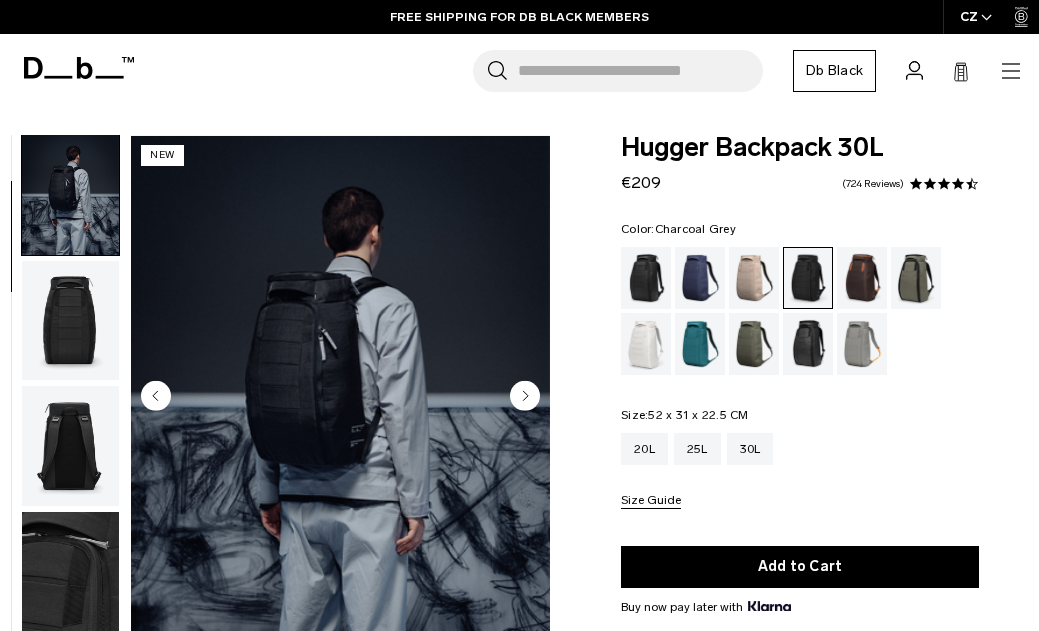 click 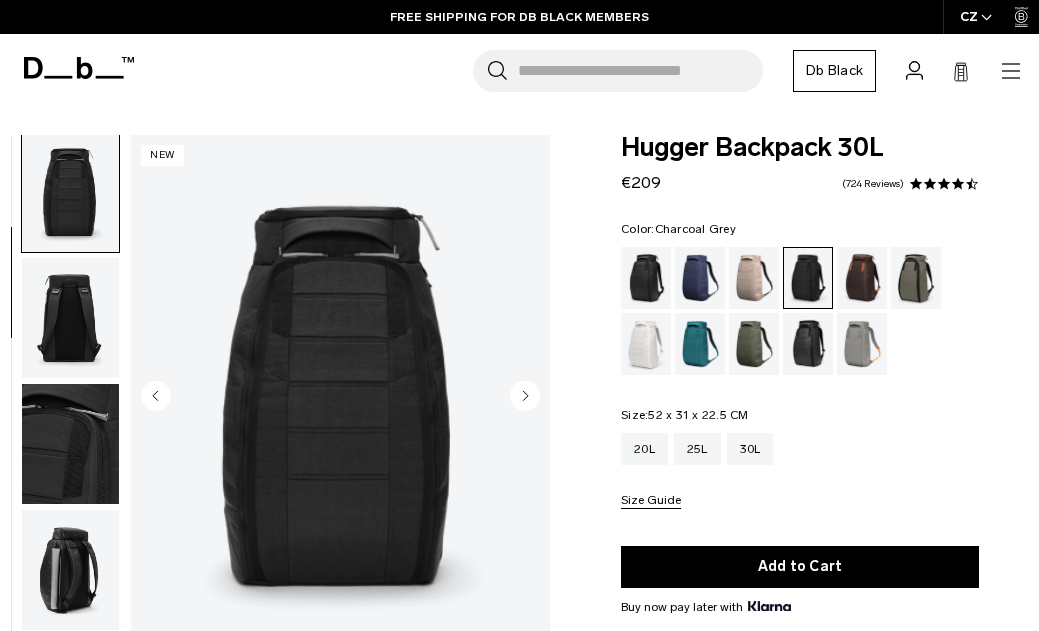 click 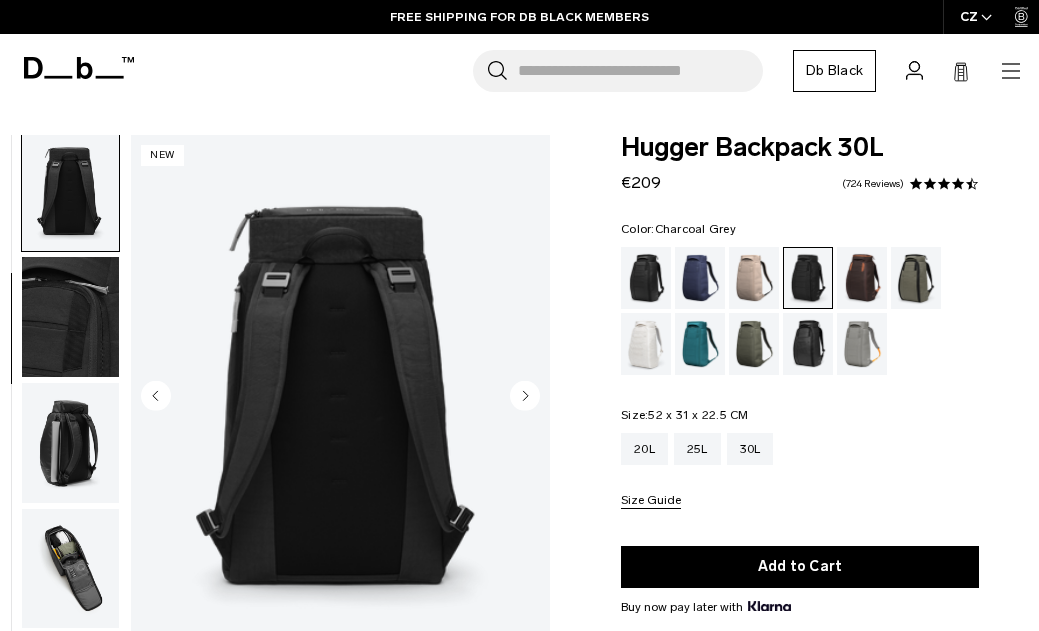 click 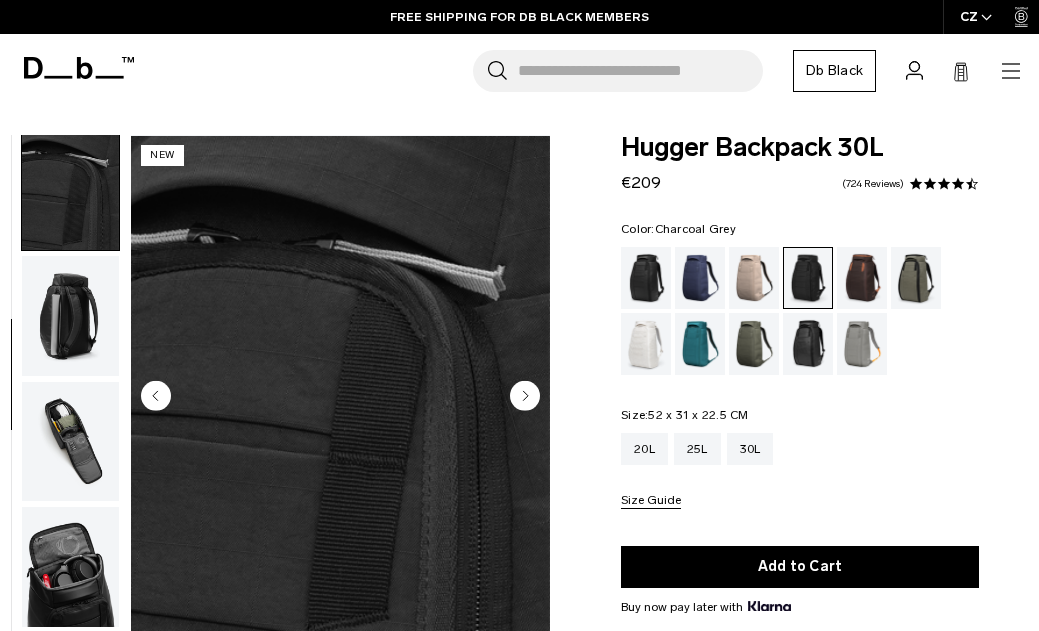 click 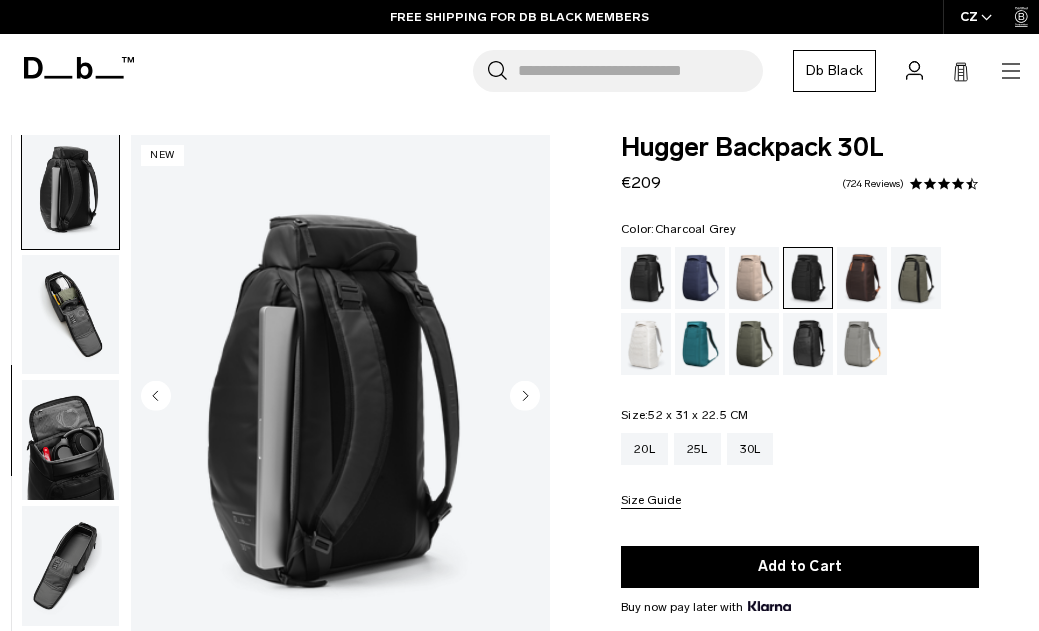 click 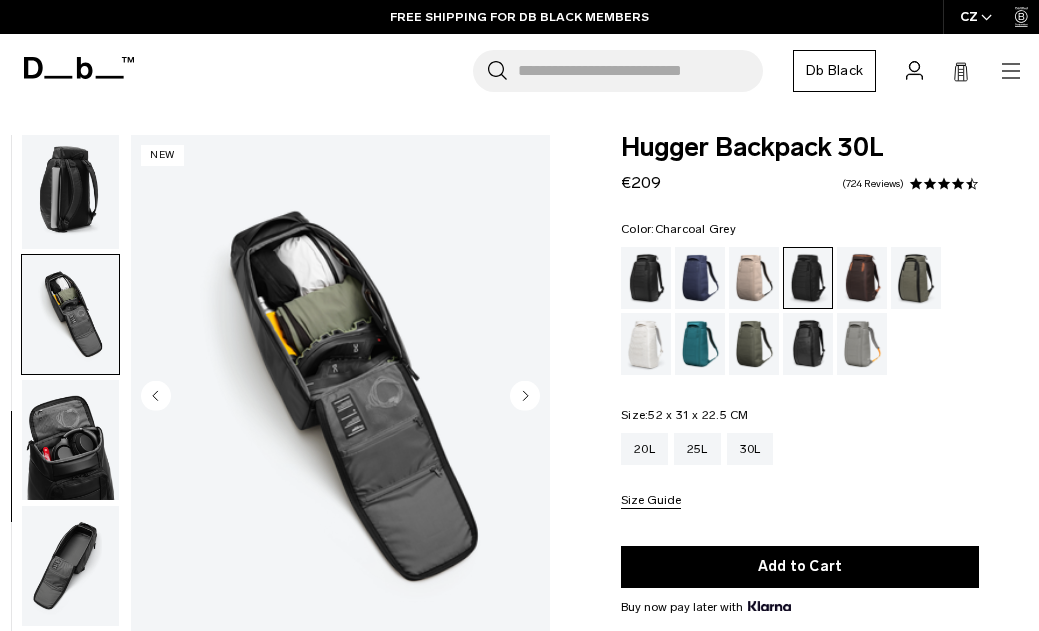 scroll, scrollTop: 744, scrollLeft: 0, axis: vertical 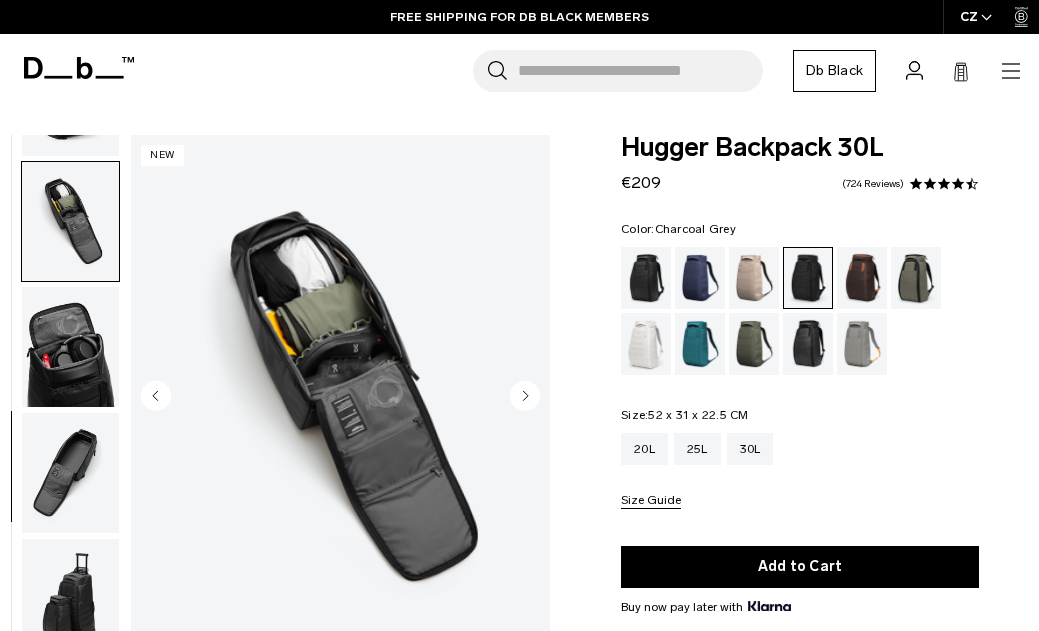 click 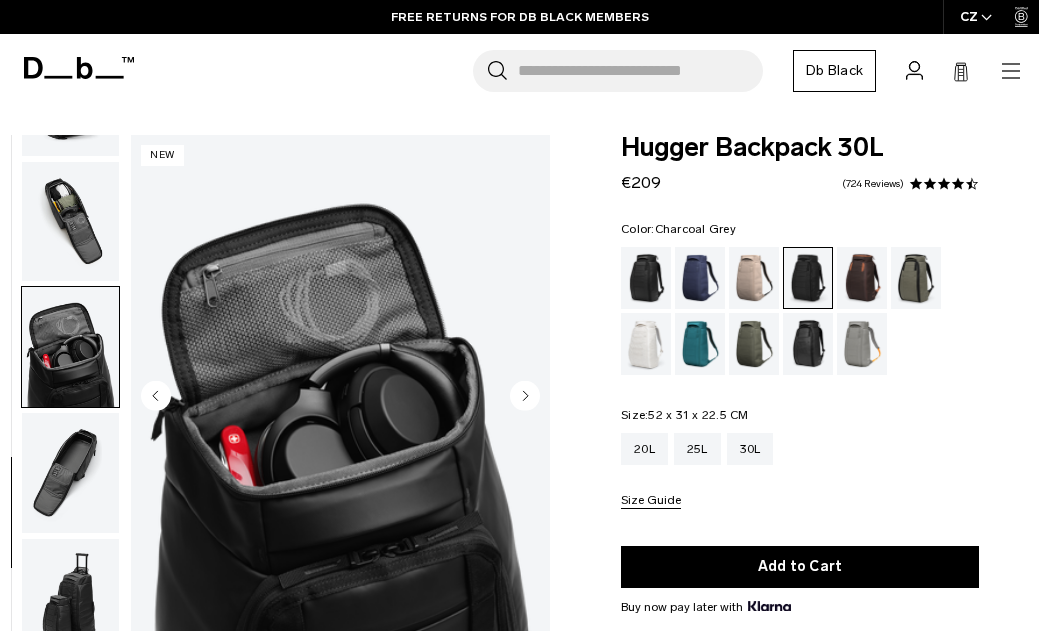 click 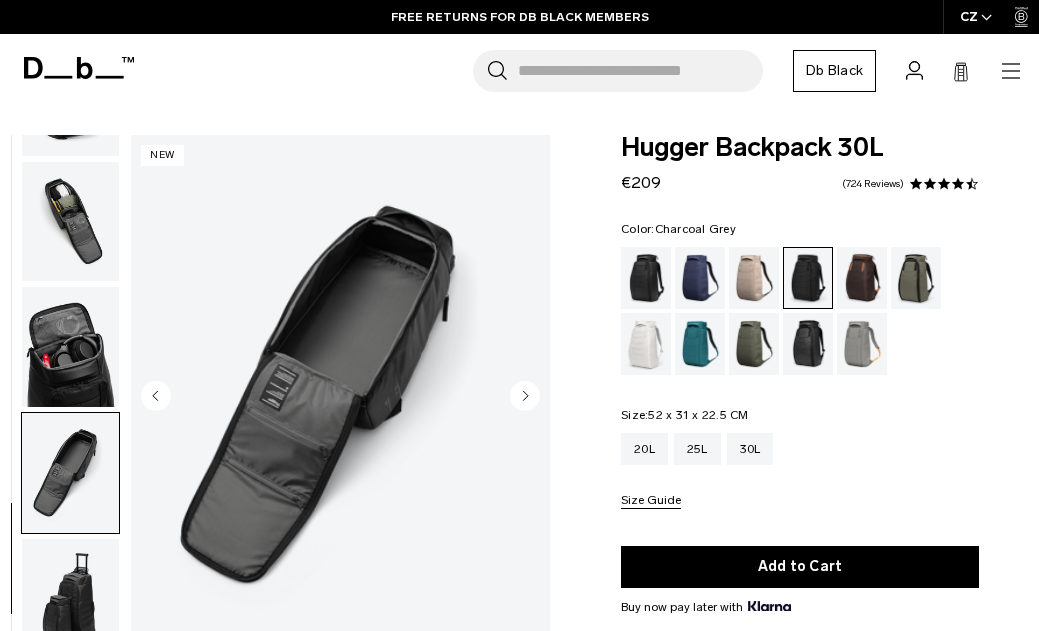 click 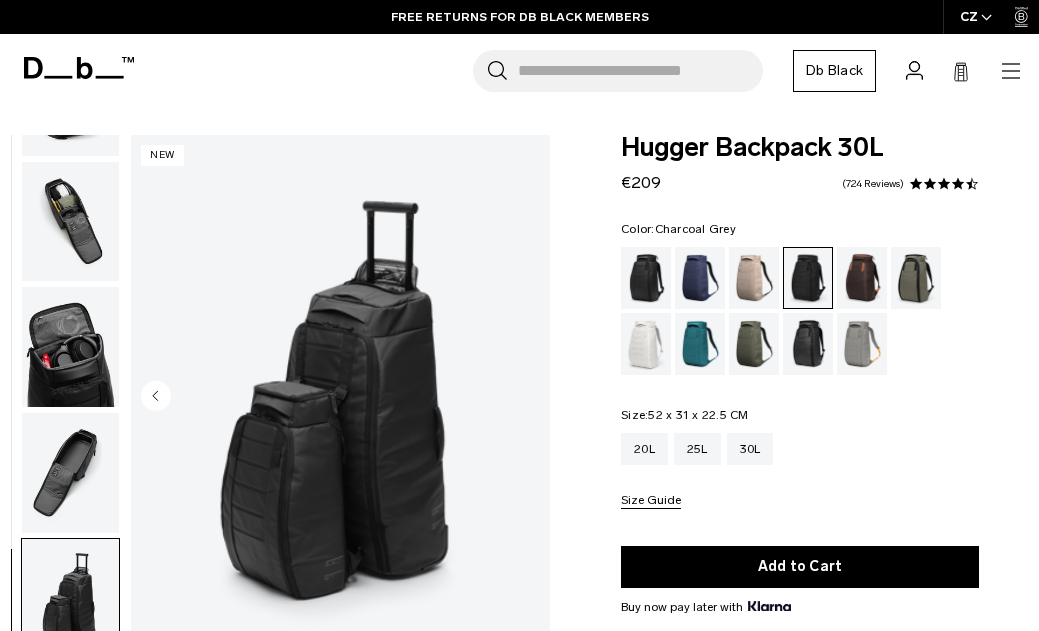 click at bounding box center (340, 397) 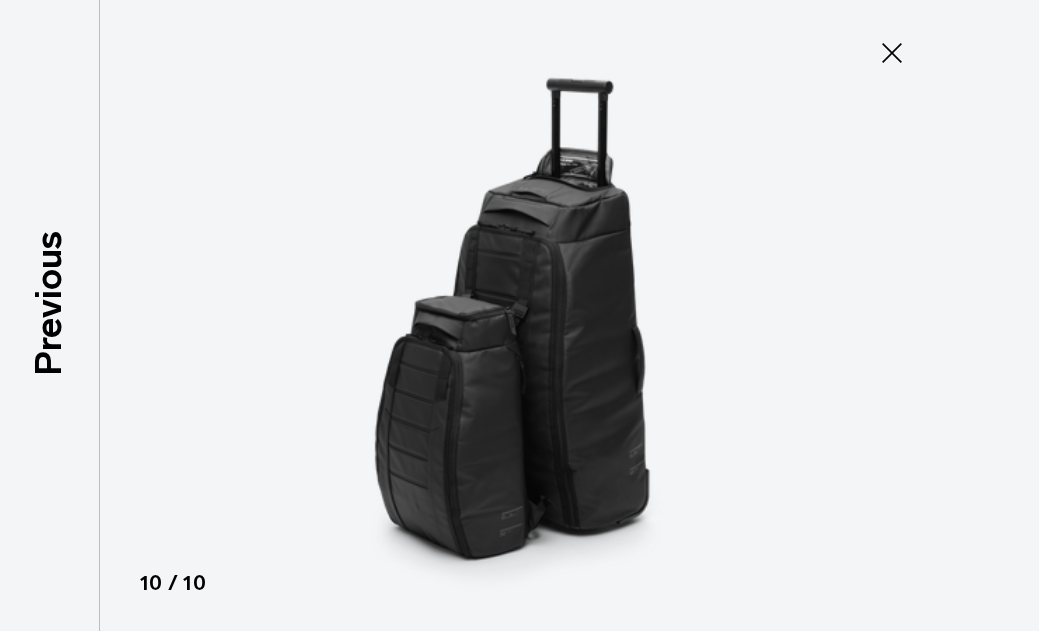 click 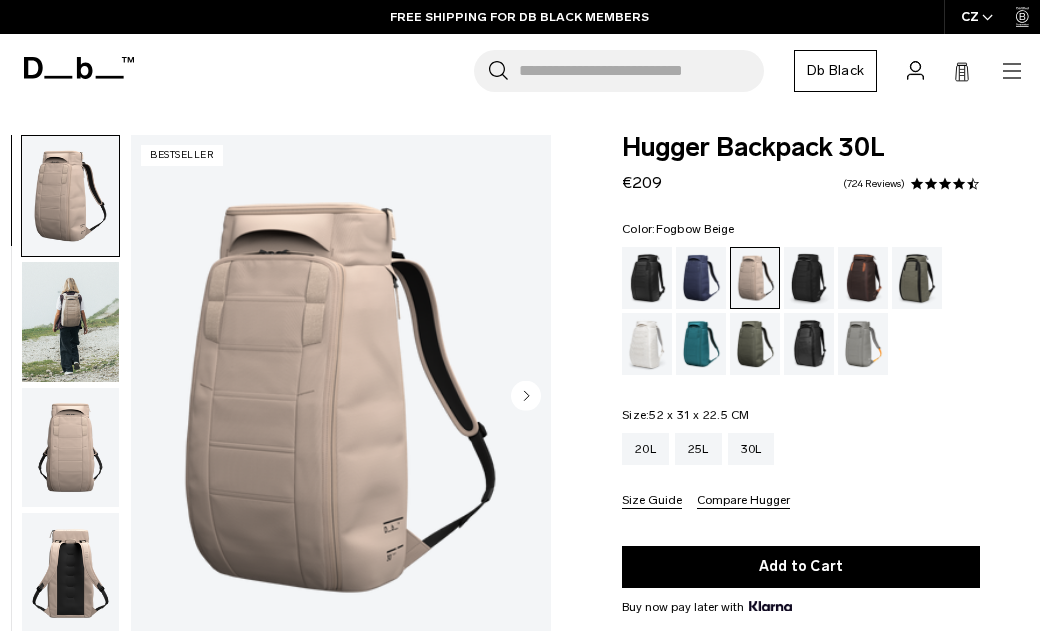 click 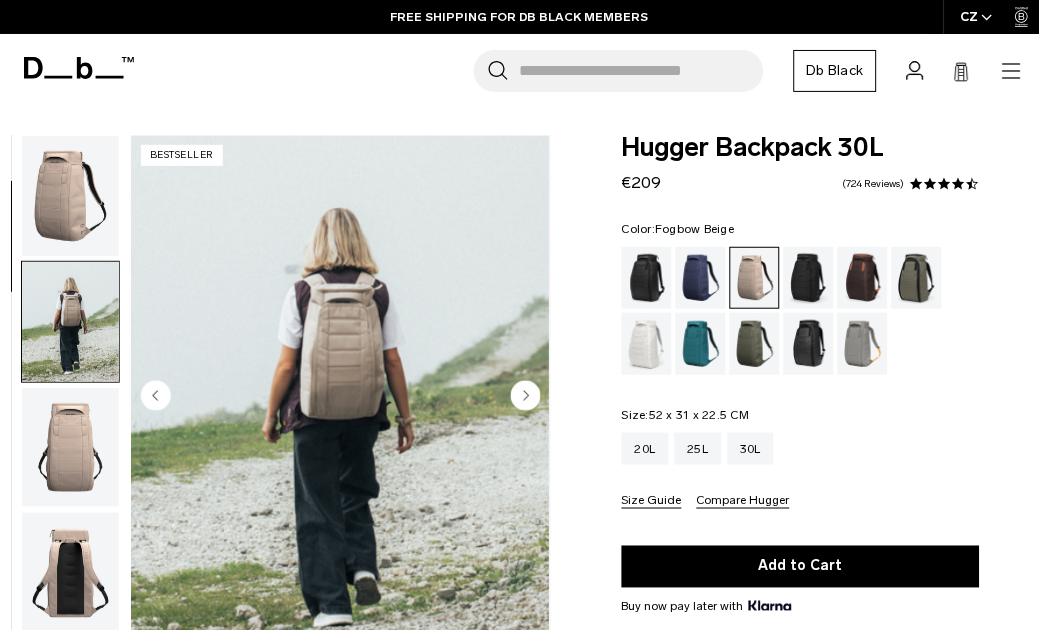 scroll, scrollTop: 0, scrollLeft: 0, axis: both 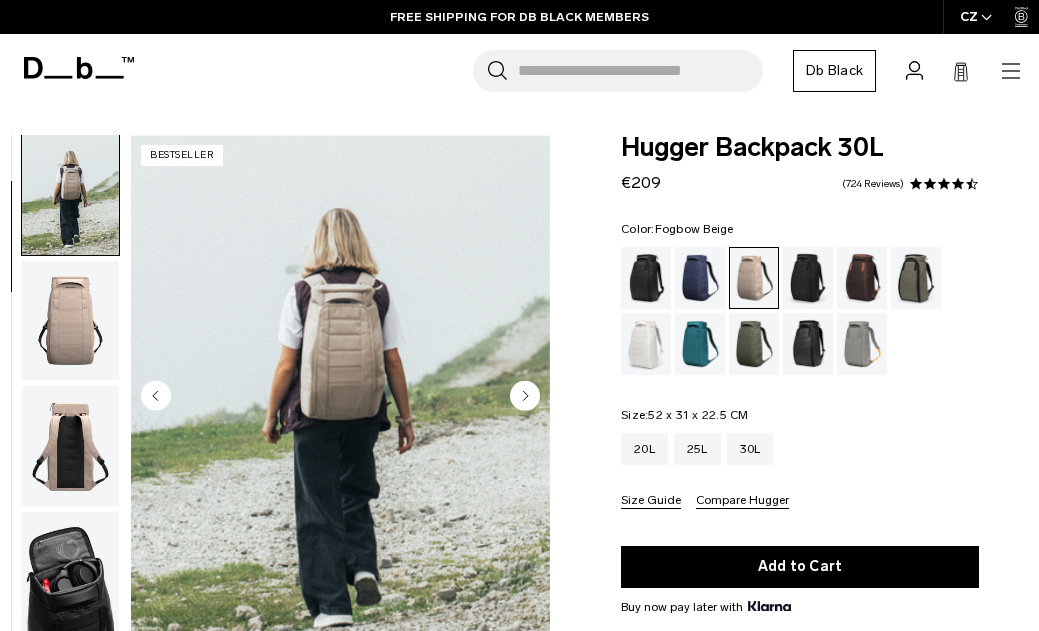 click 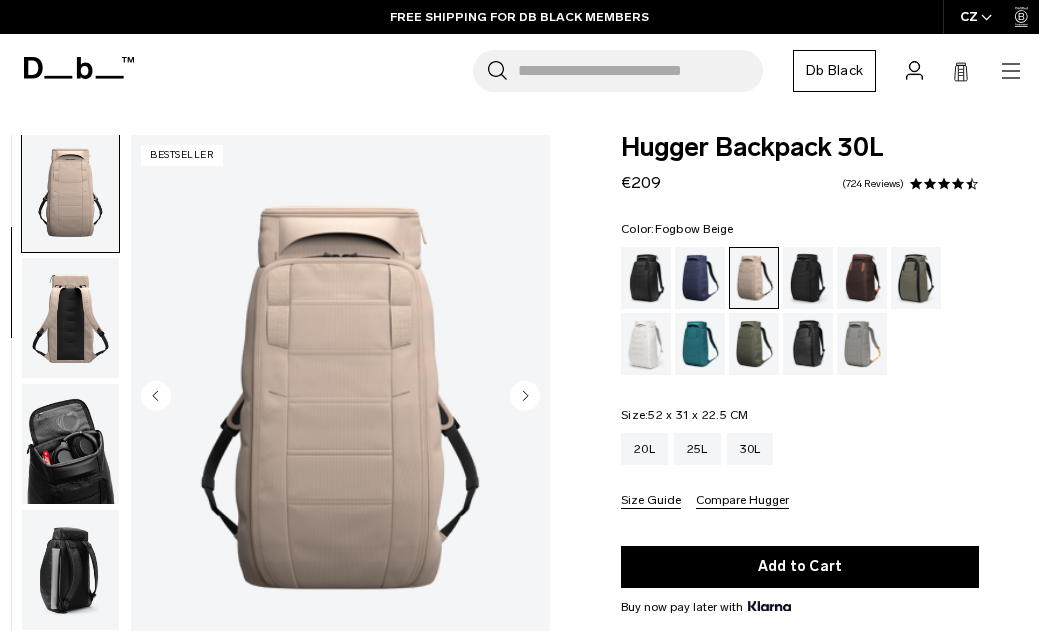 click 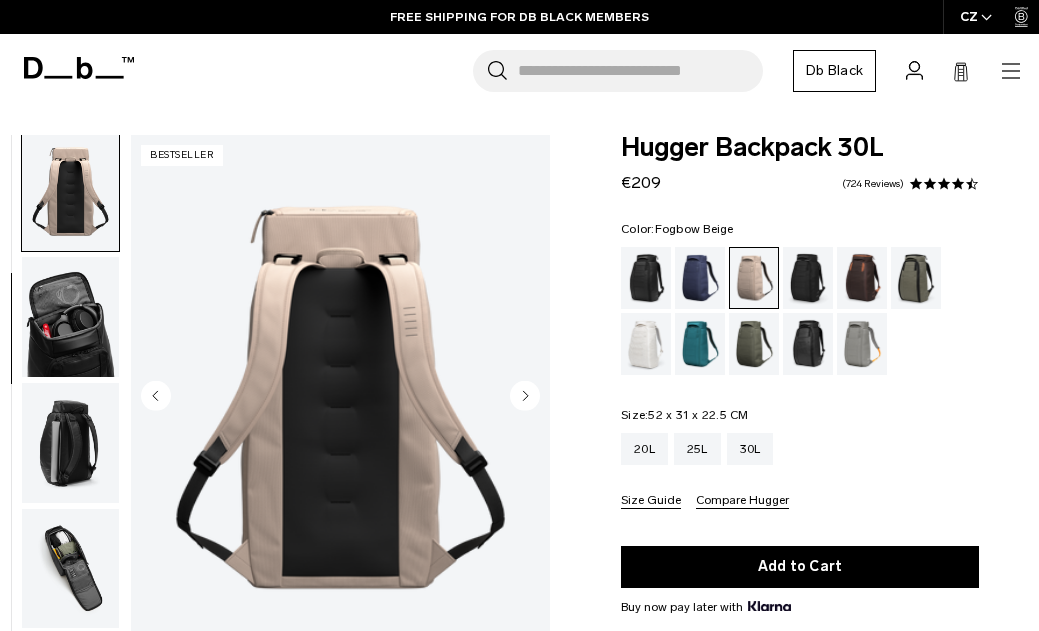 click 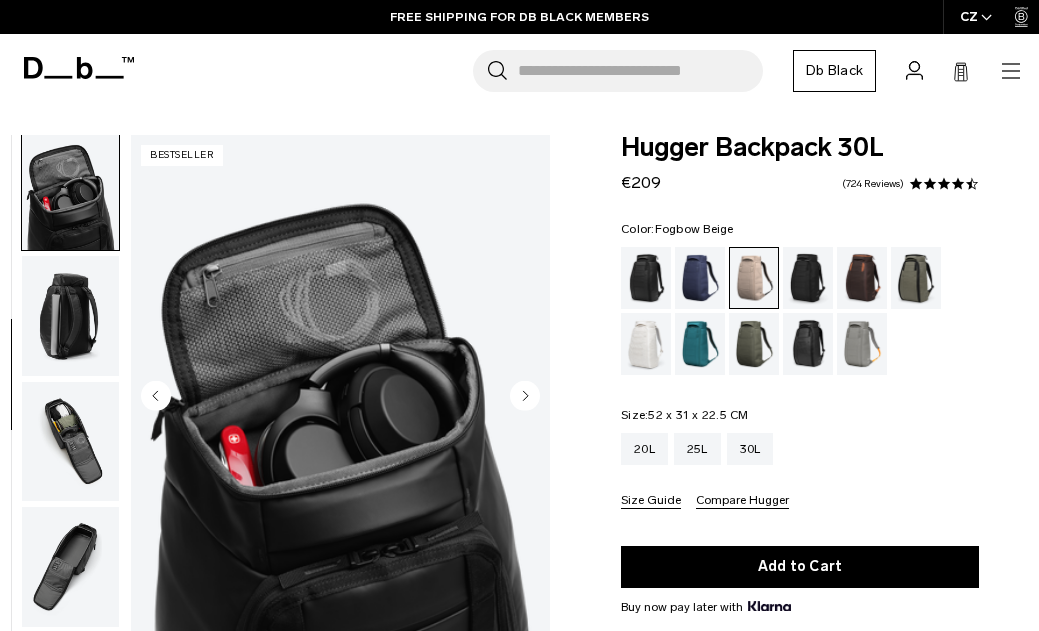 click 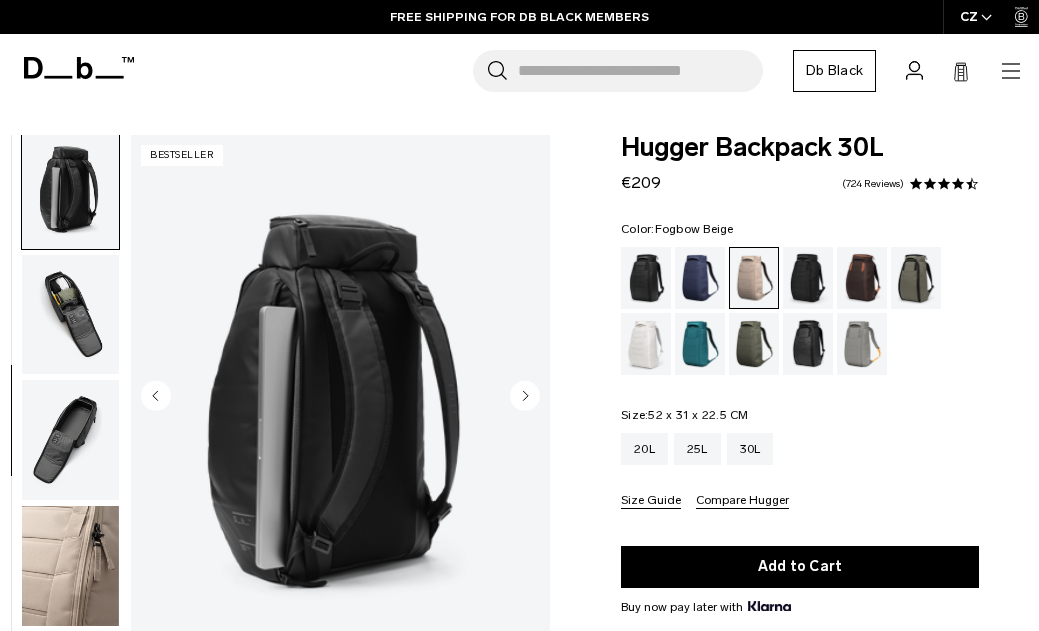 click 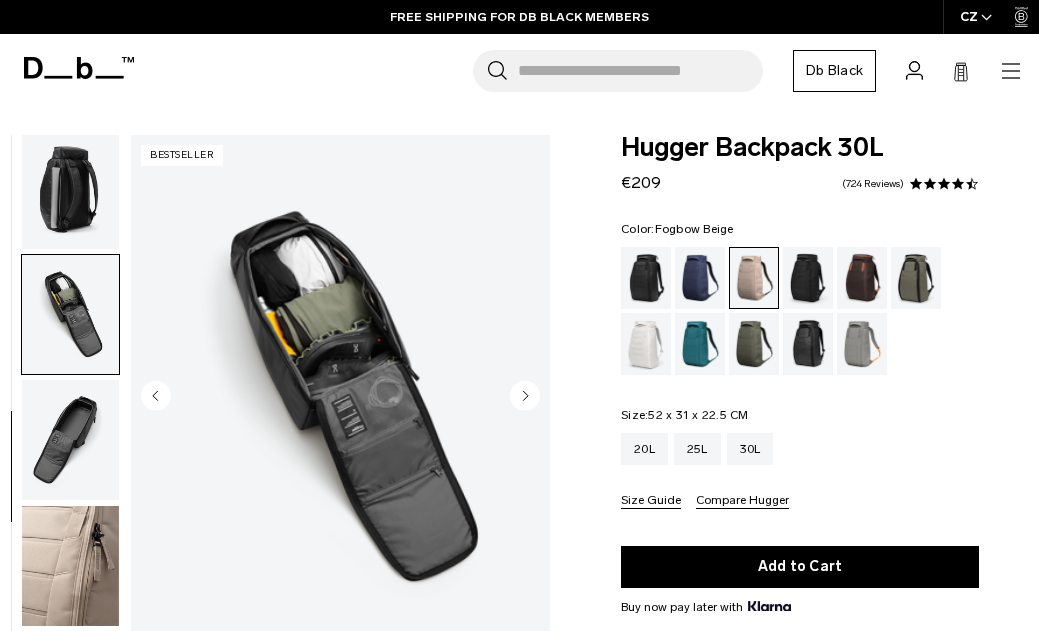 scroll, scrollTop: 744, scrollLeft: 0, axis: vertical 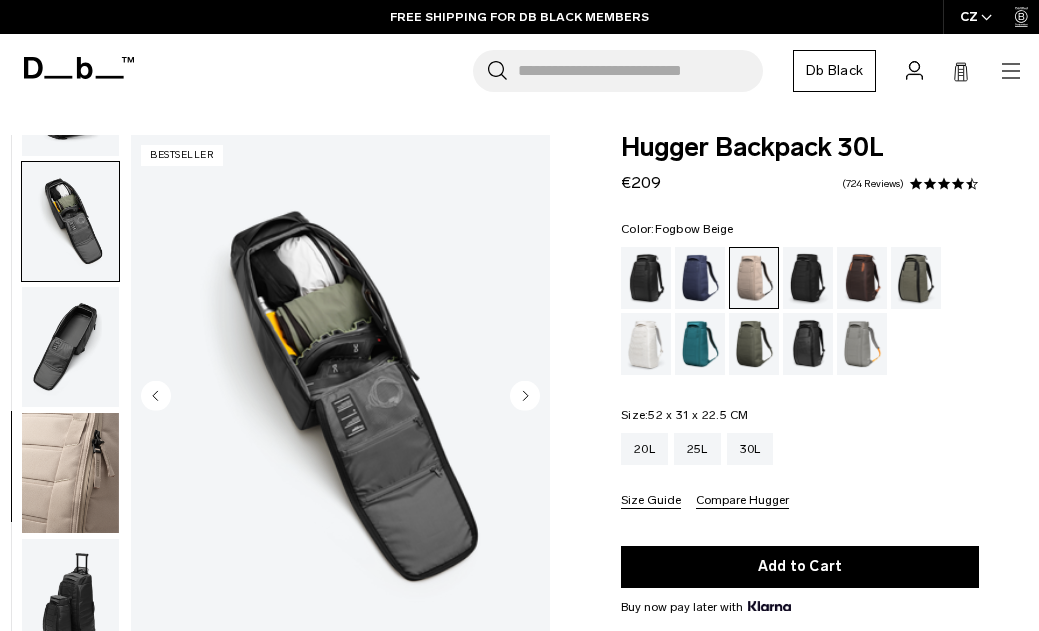 click 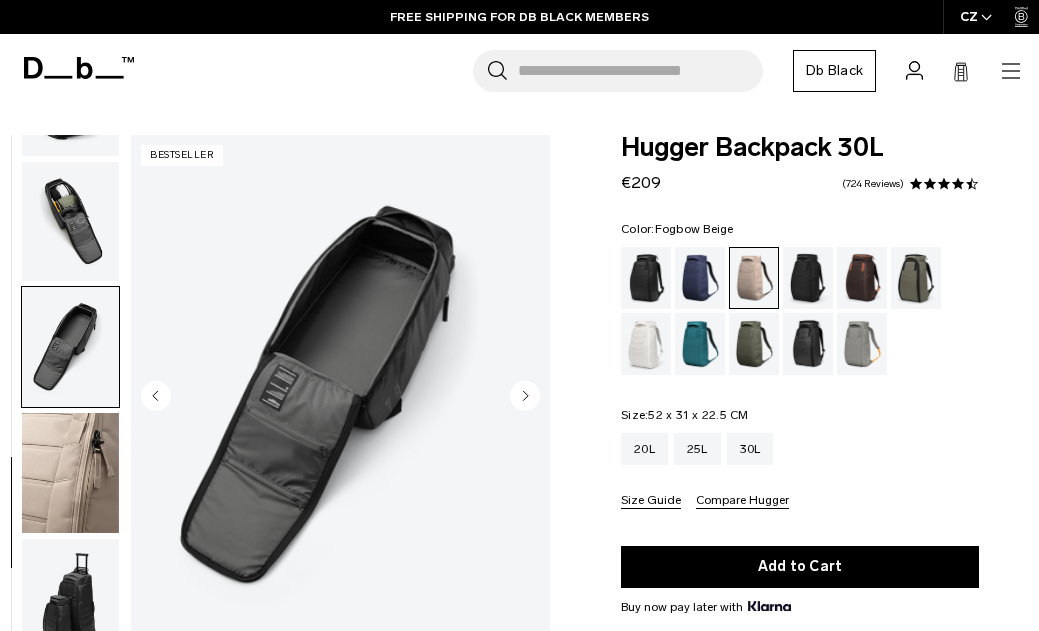 click 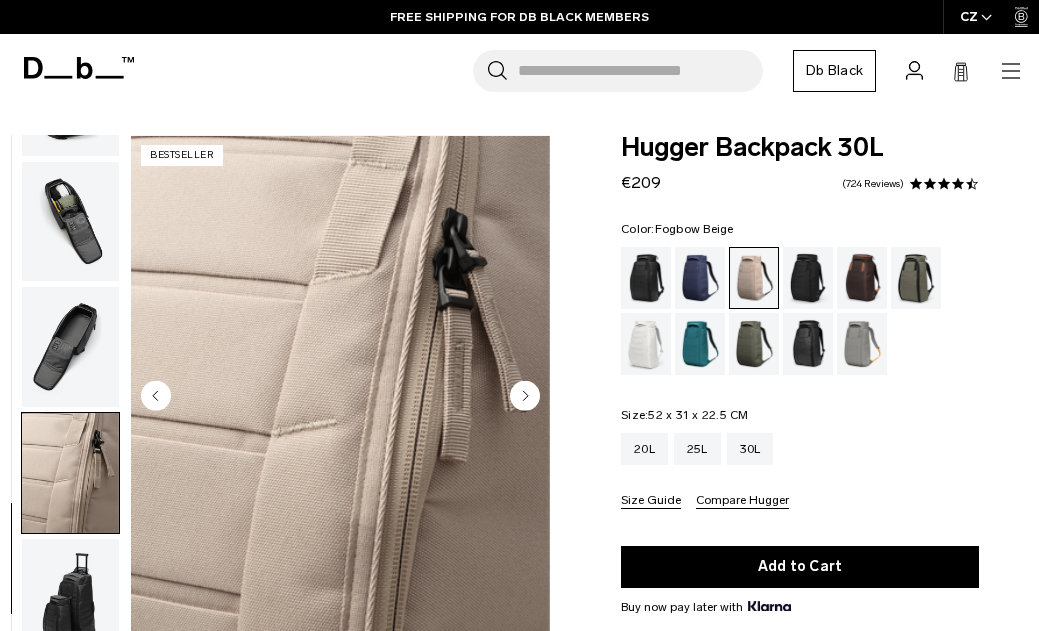 click 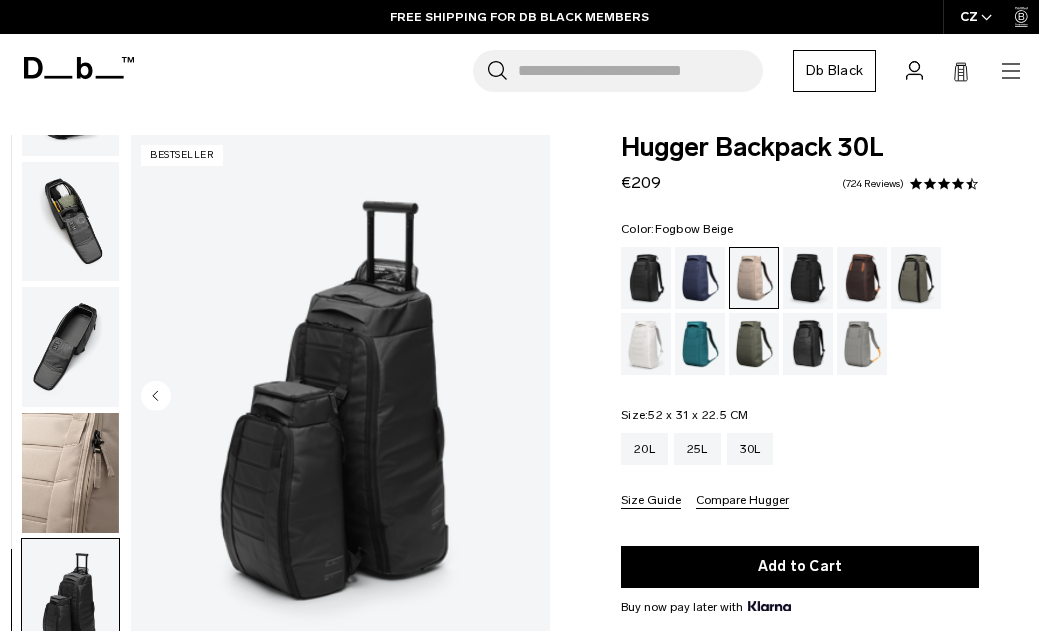click at bounding box center (340, 397) 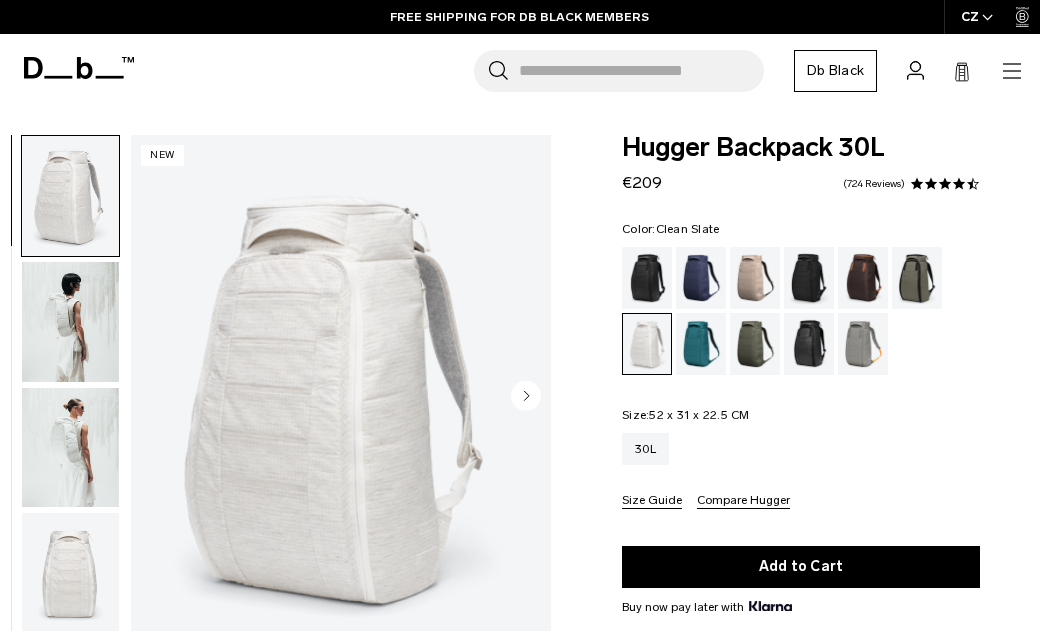 click at bounding box center [340, 397] 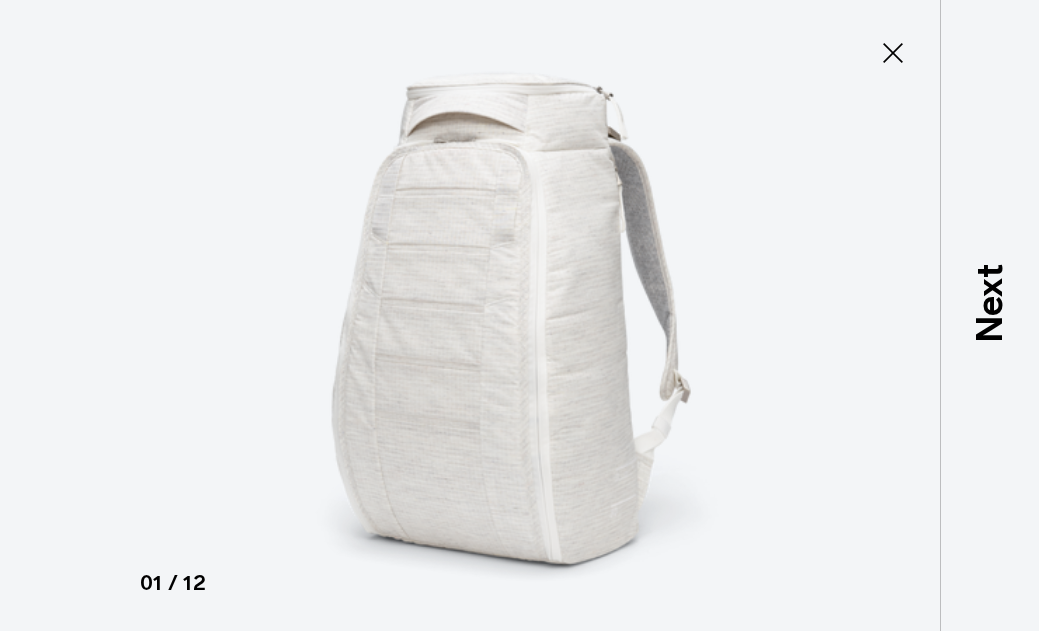 click at bounding box center (520, 315) 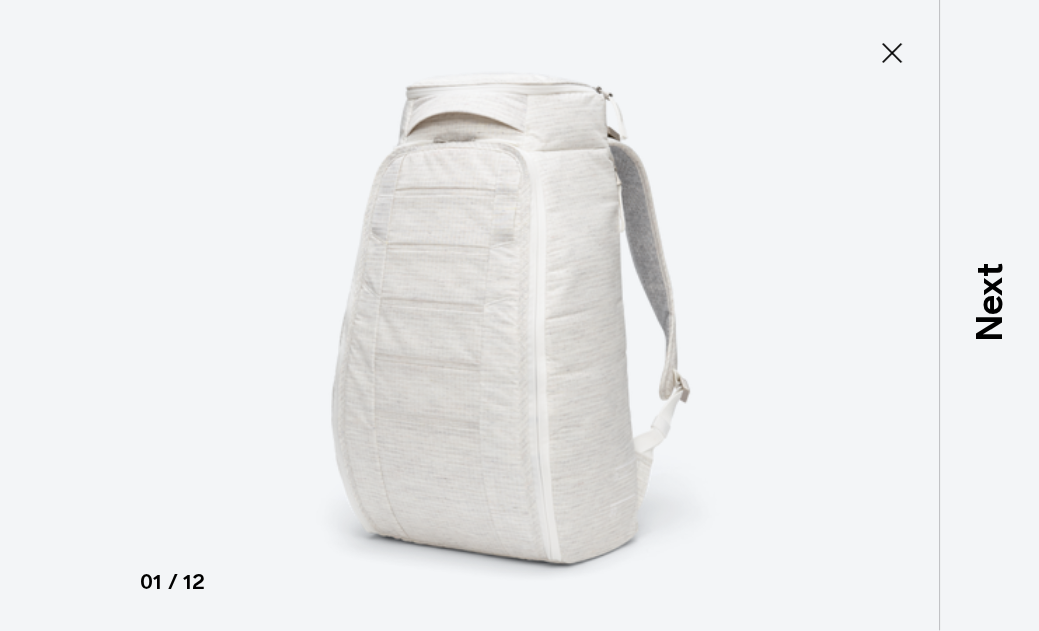 scroll, scrollTop: 0, scrollLeft: 0, axis: both 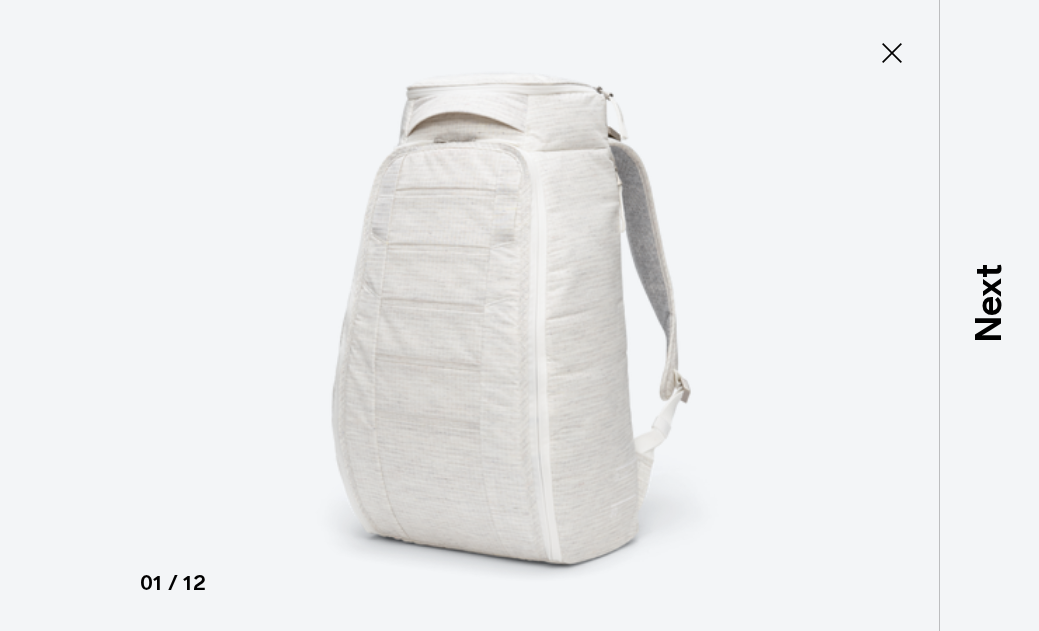 click 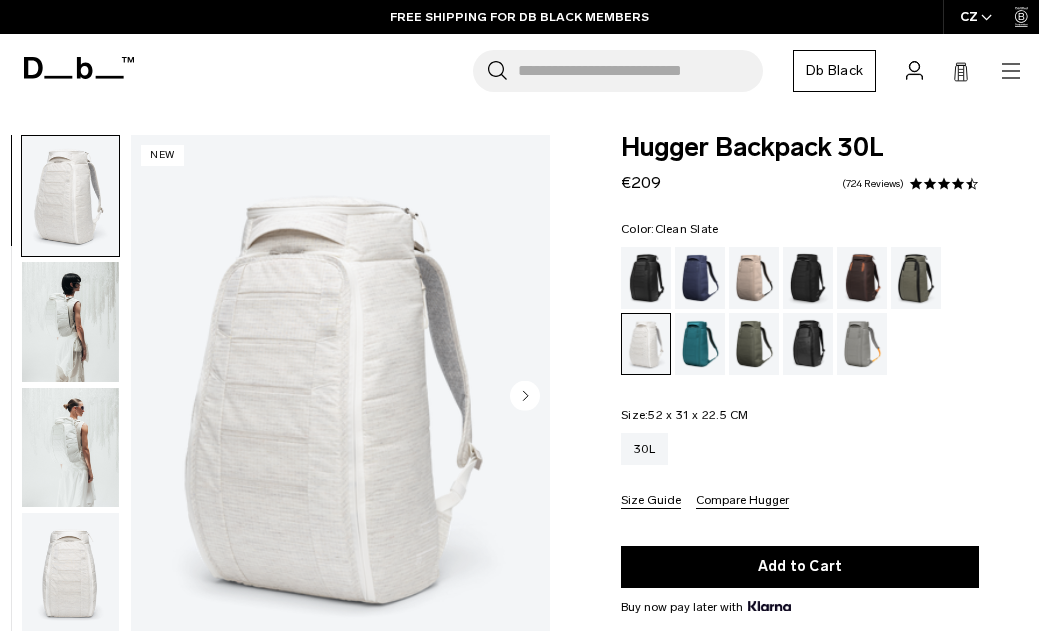 click 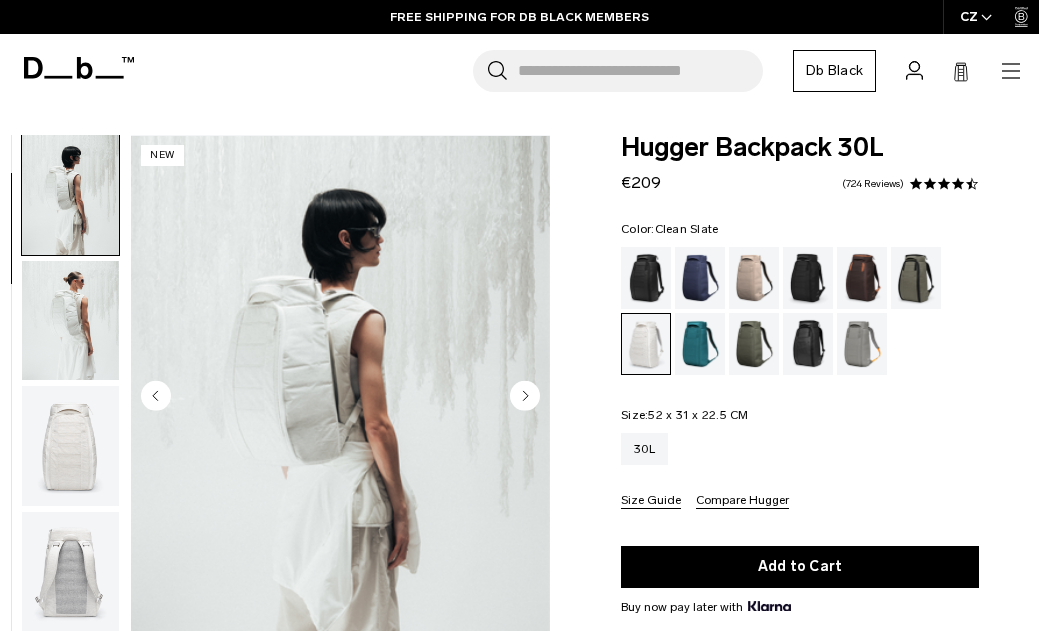 click 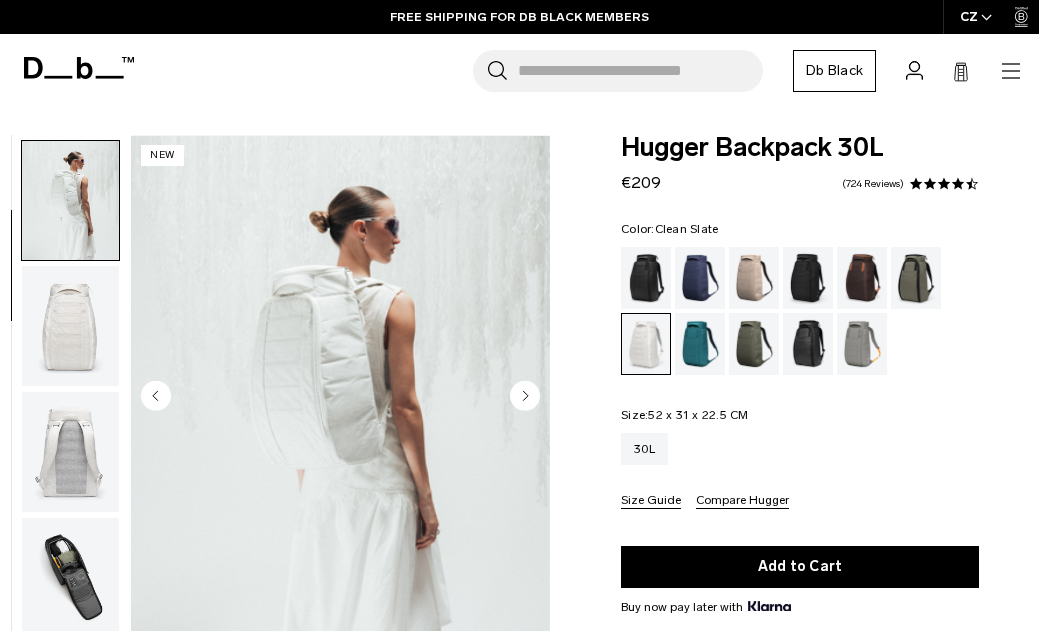 scroll, scrollTop: 255, scrollLeft: 0, axis: vertical 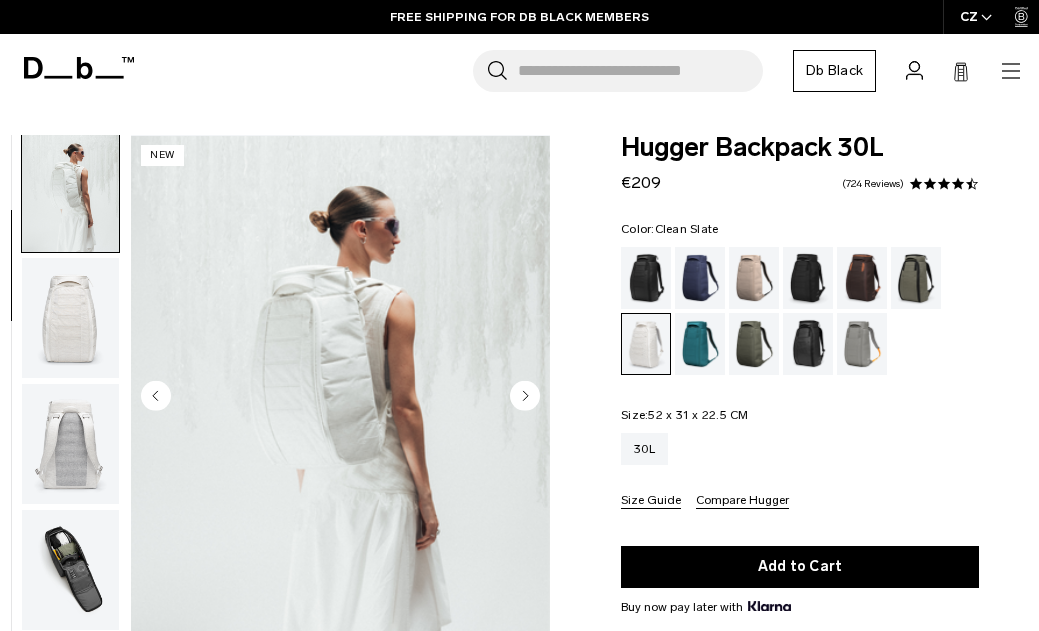 click 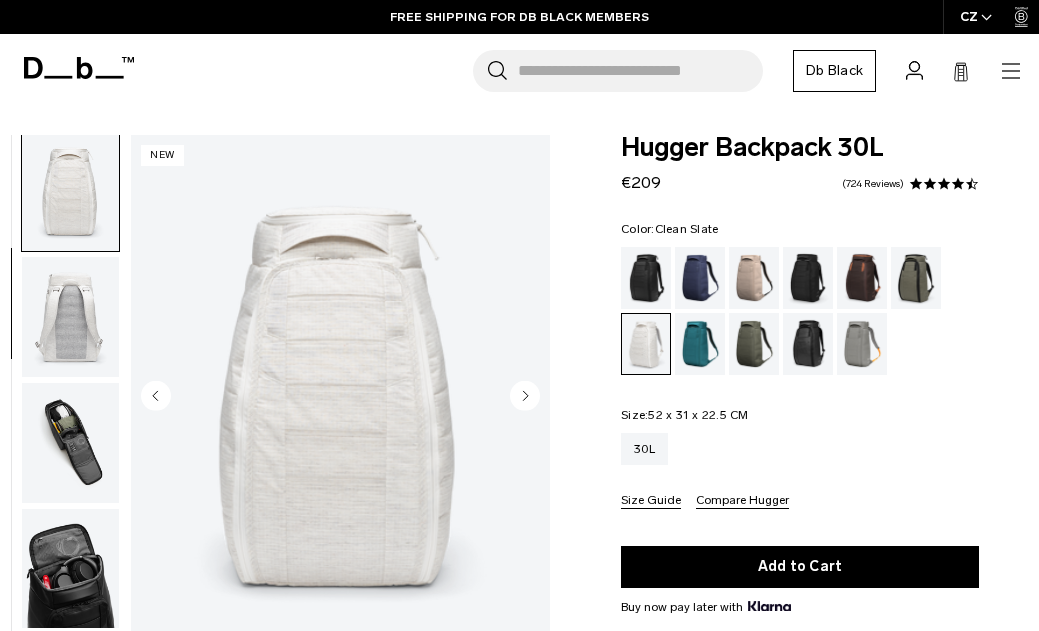 click 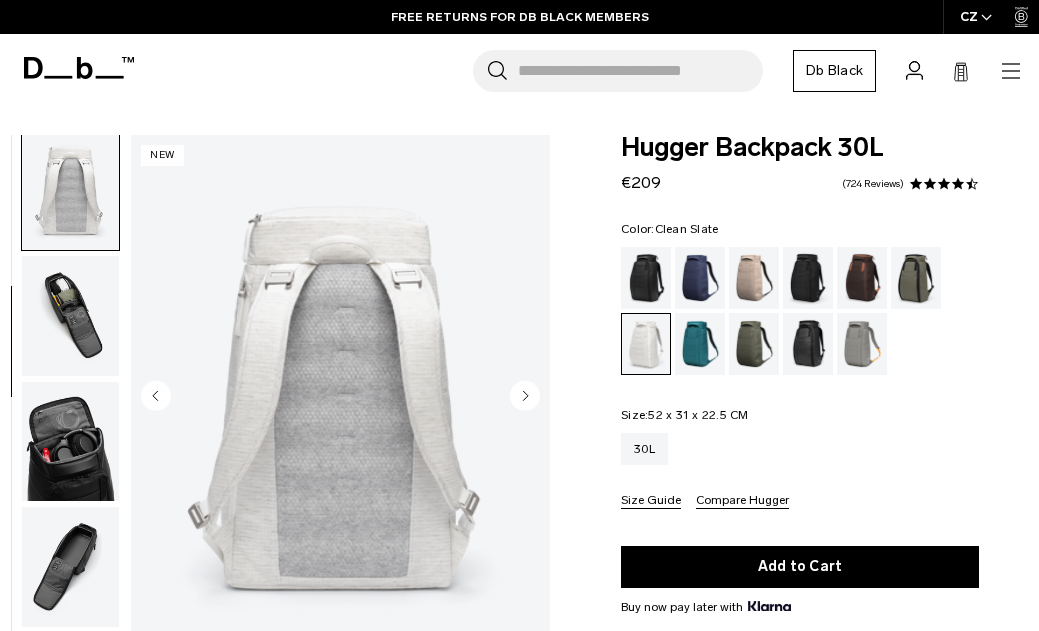 click 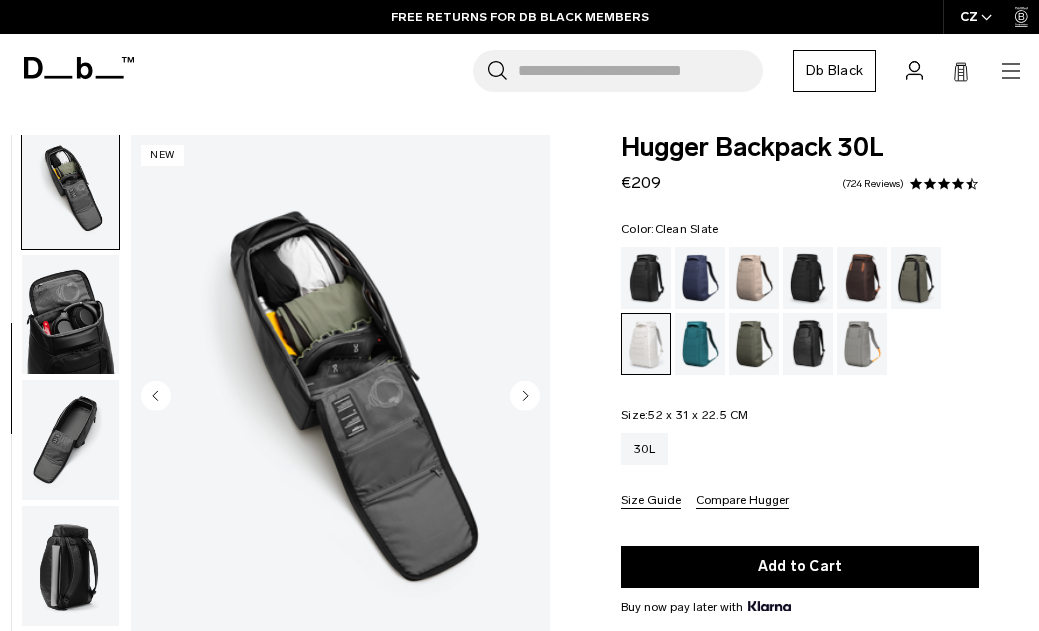 click 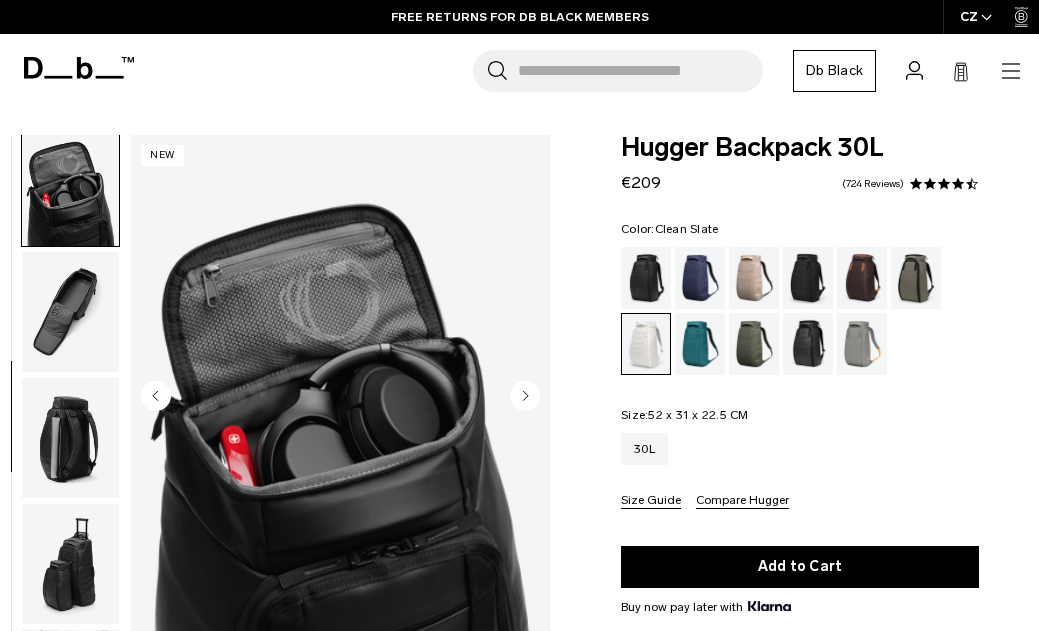 click 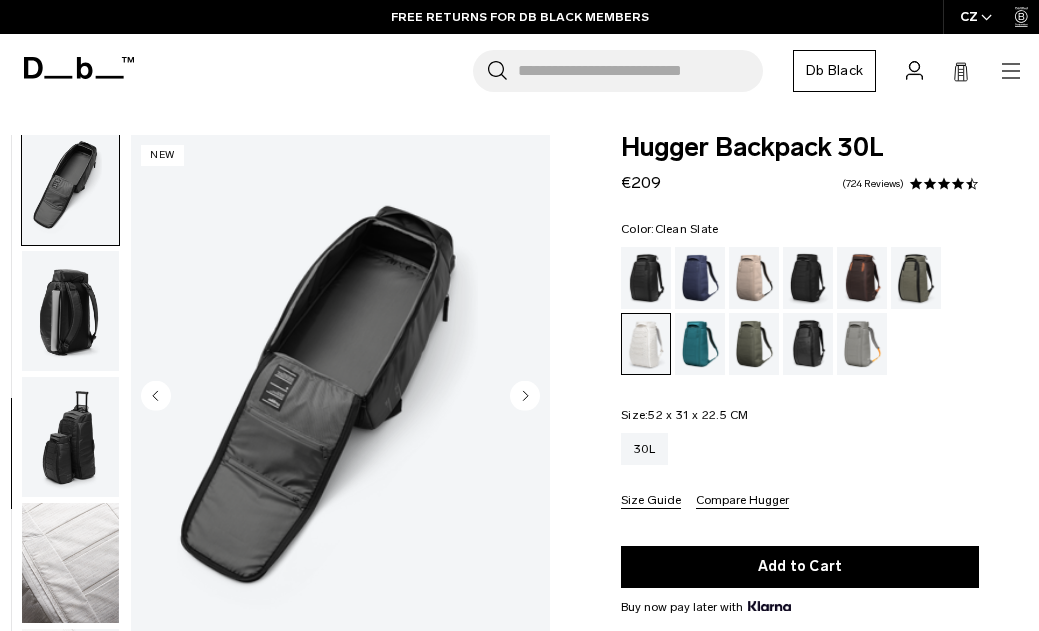 click 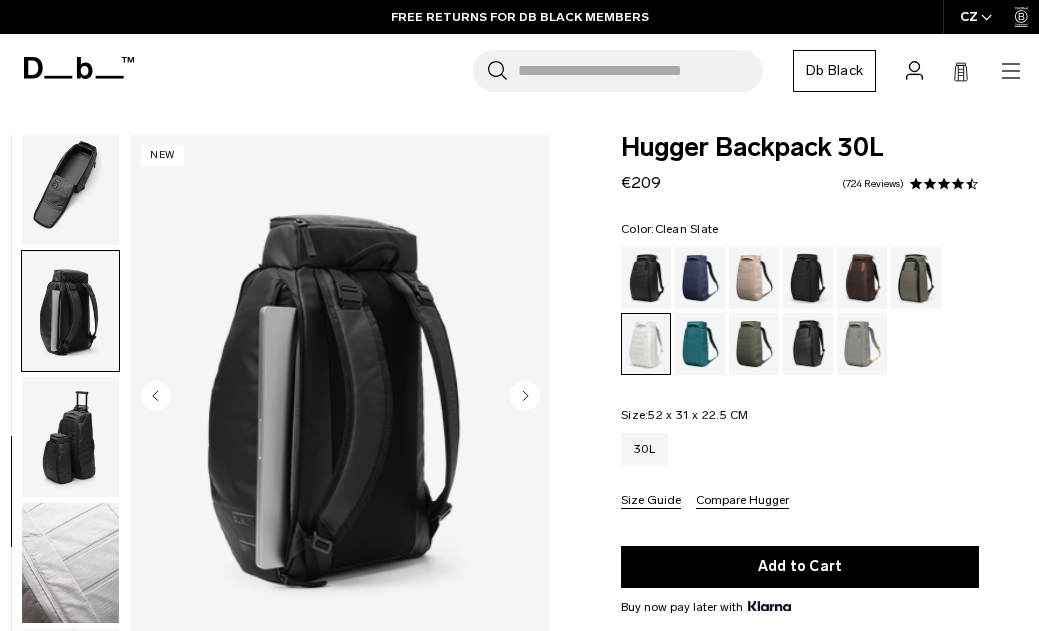 scroll, scrollTop: 998, scrollLeft: 0, axis: vertical 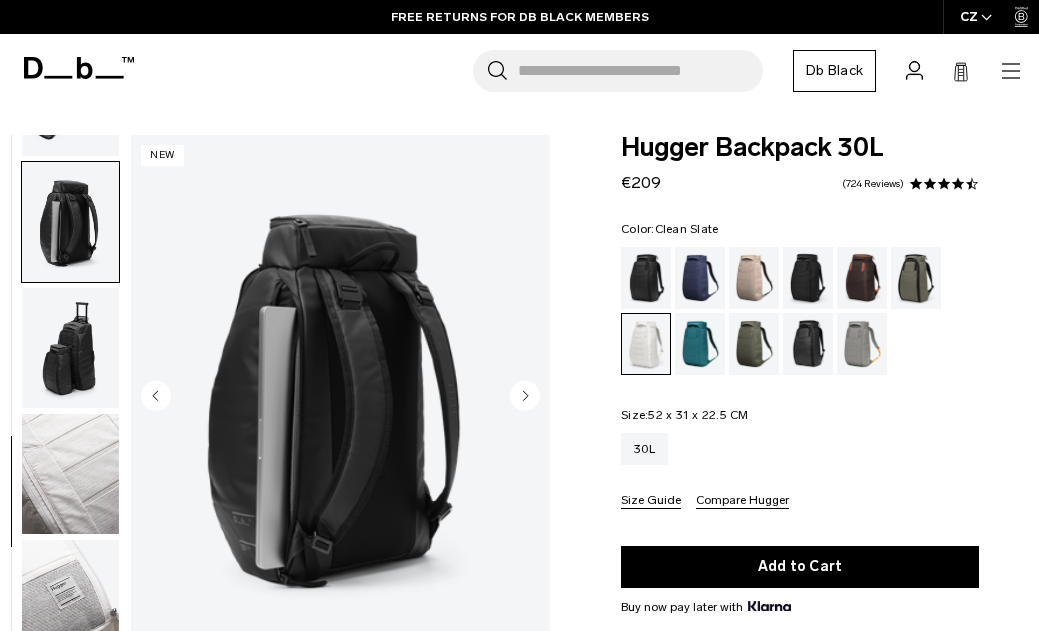 click 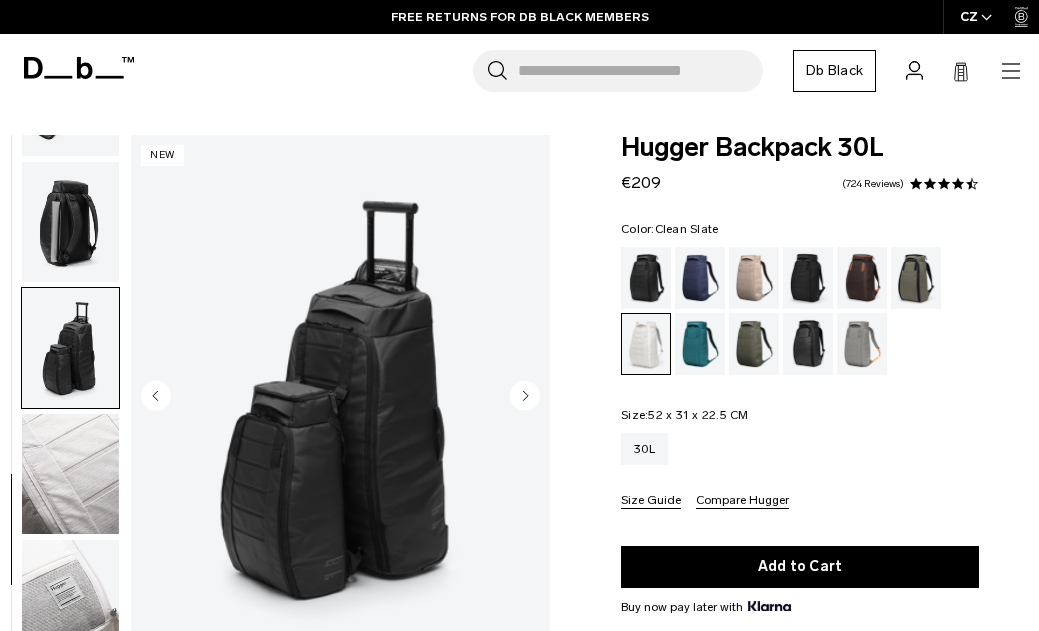 click 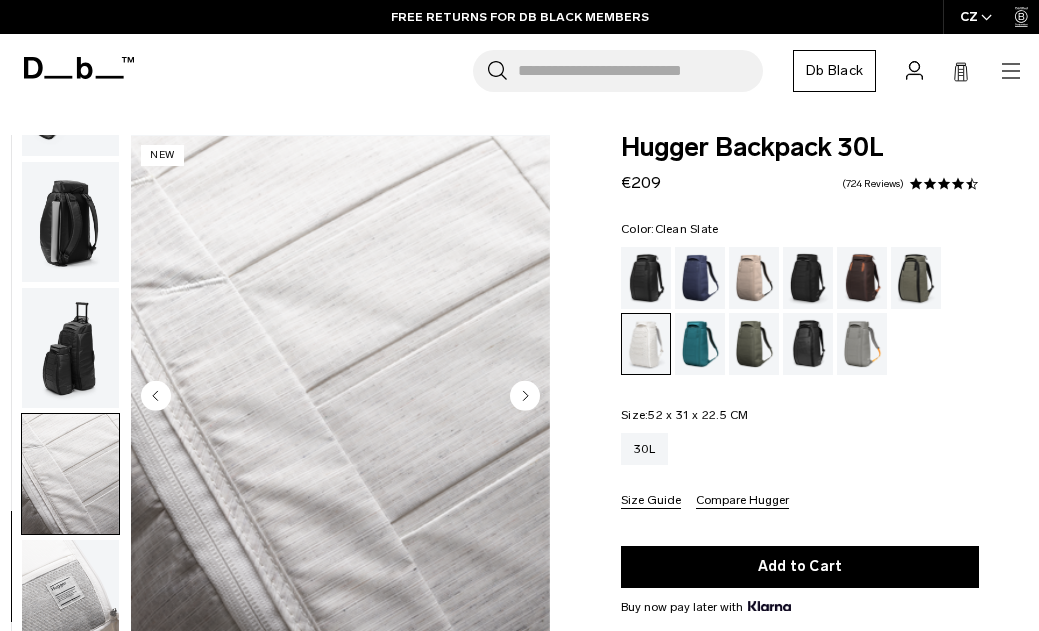 click 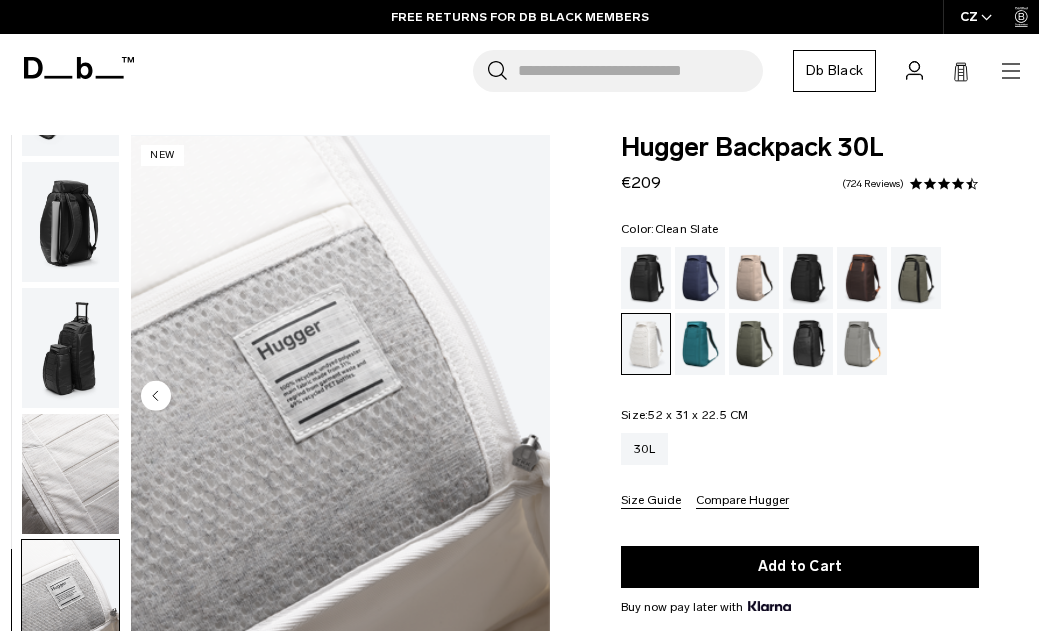 click at bounding box center (340, 397) 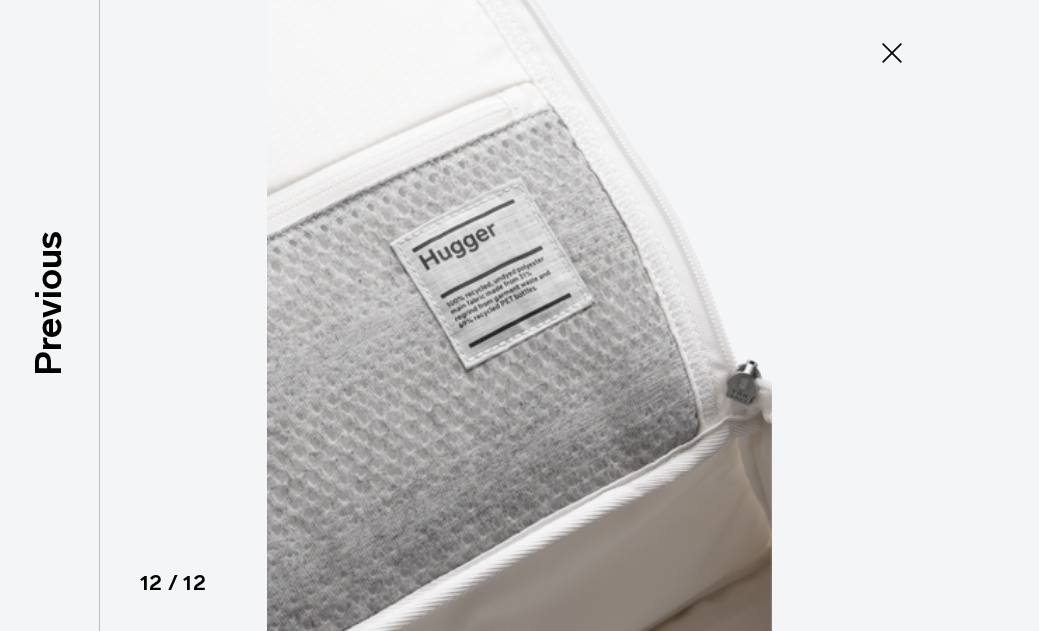 click 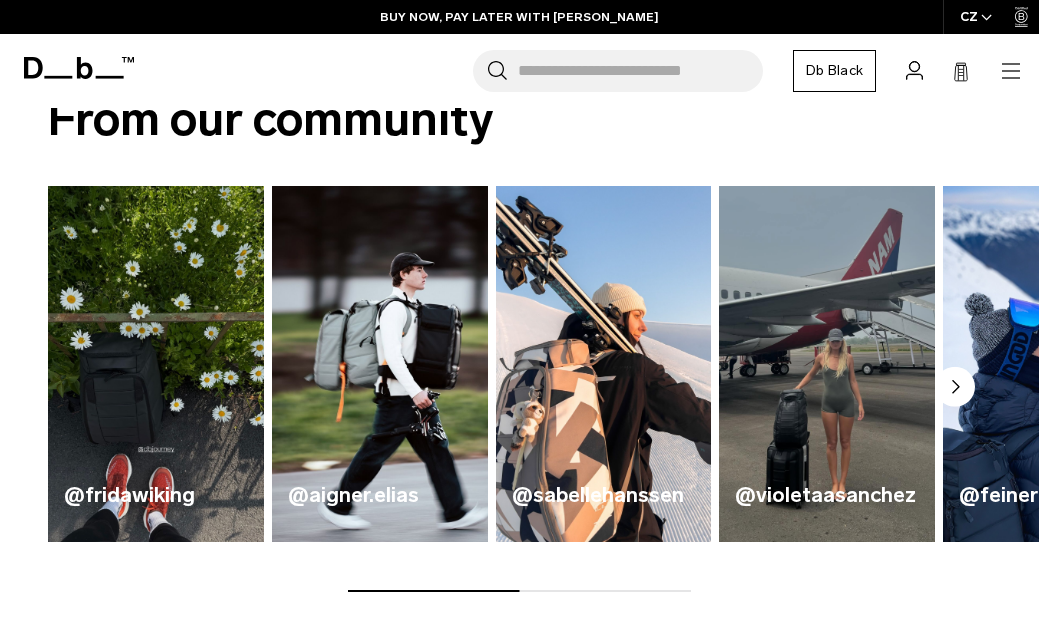 scroll, scrollTop: 0, scrollLeft: 0, axis: both 